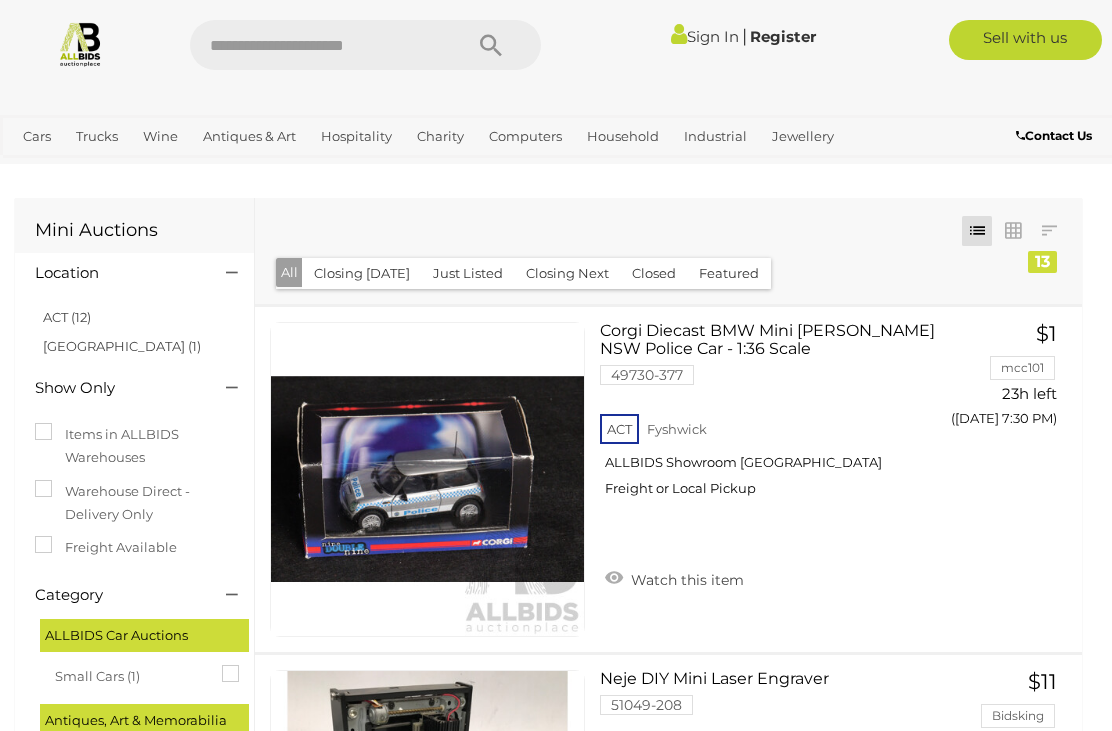 scroll, scrollTop: 295, scrollLeft: 0, axis: vertical 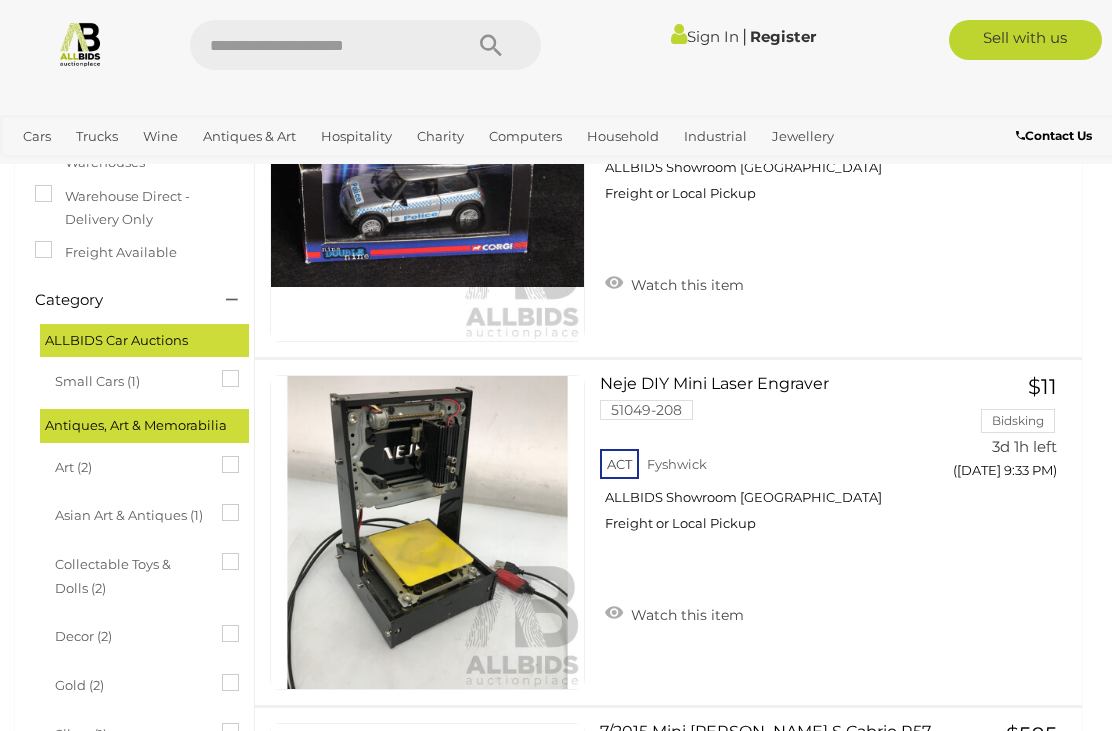click at bounding box center (316, 45) 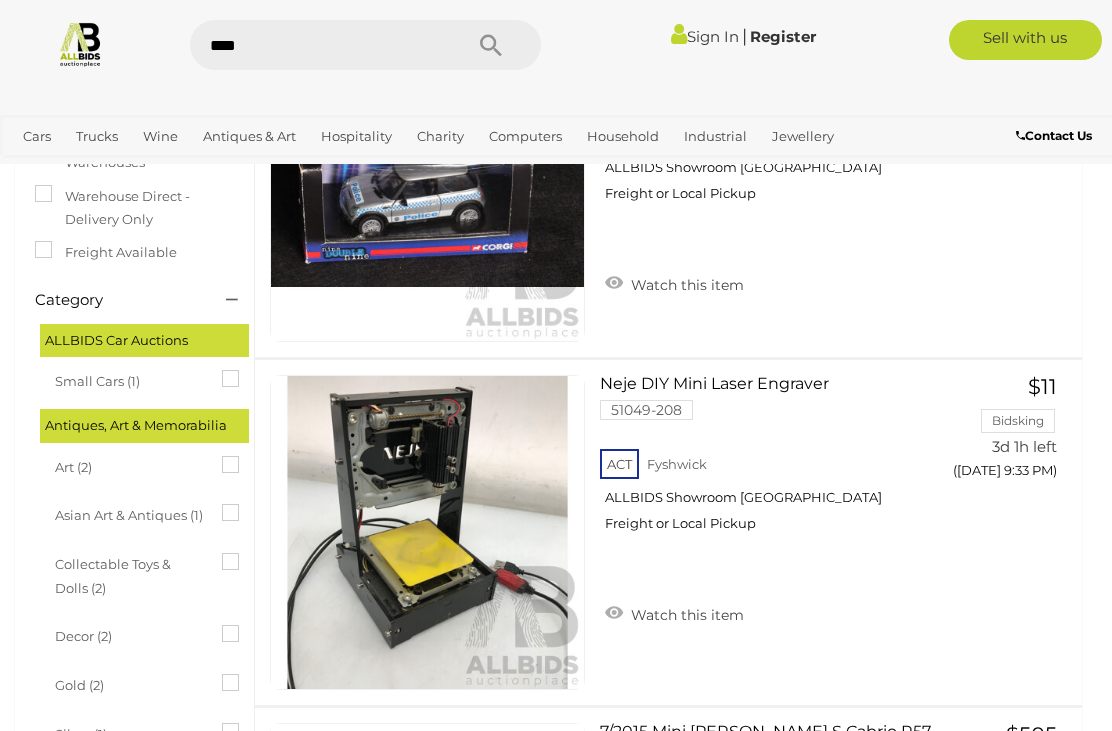type on "*****" 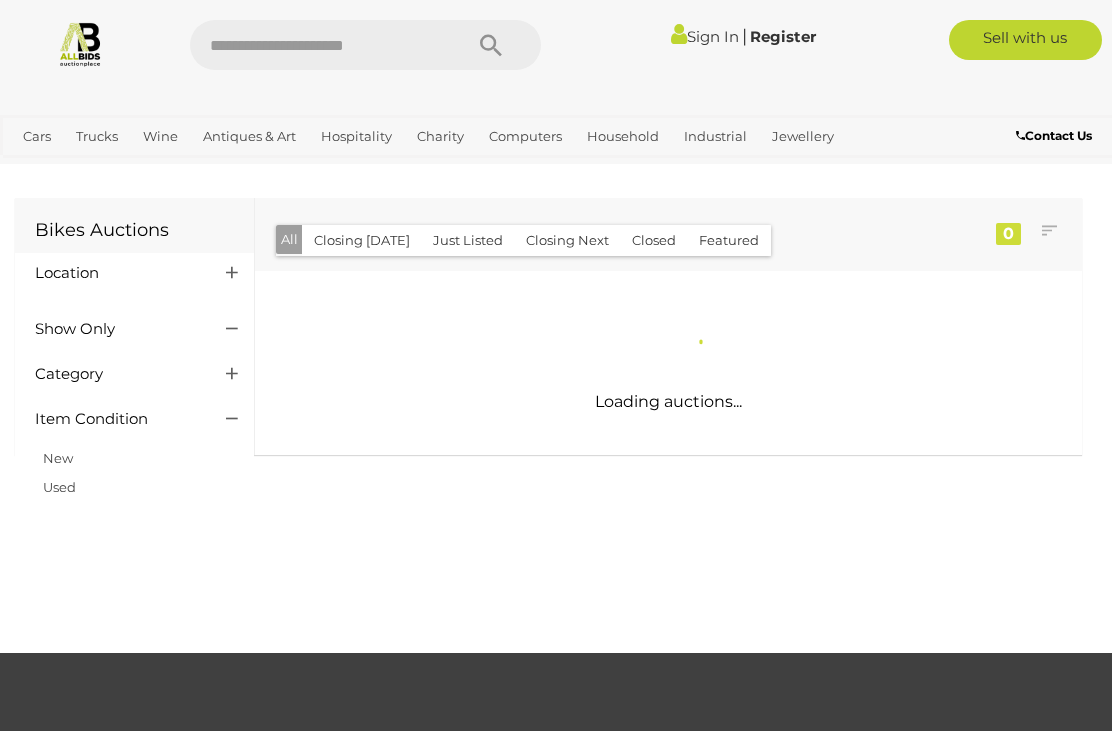 scroll, scrollTop: 0, scrollLeft: 0, axis: both 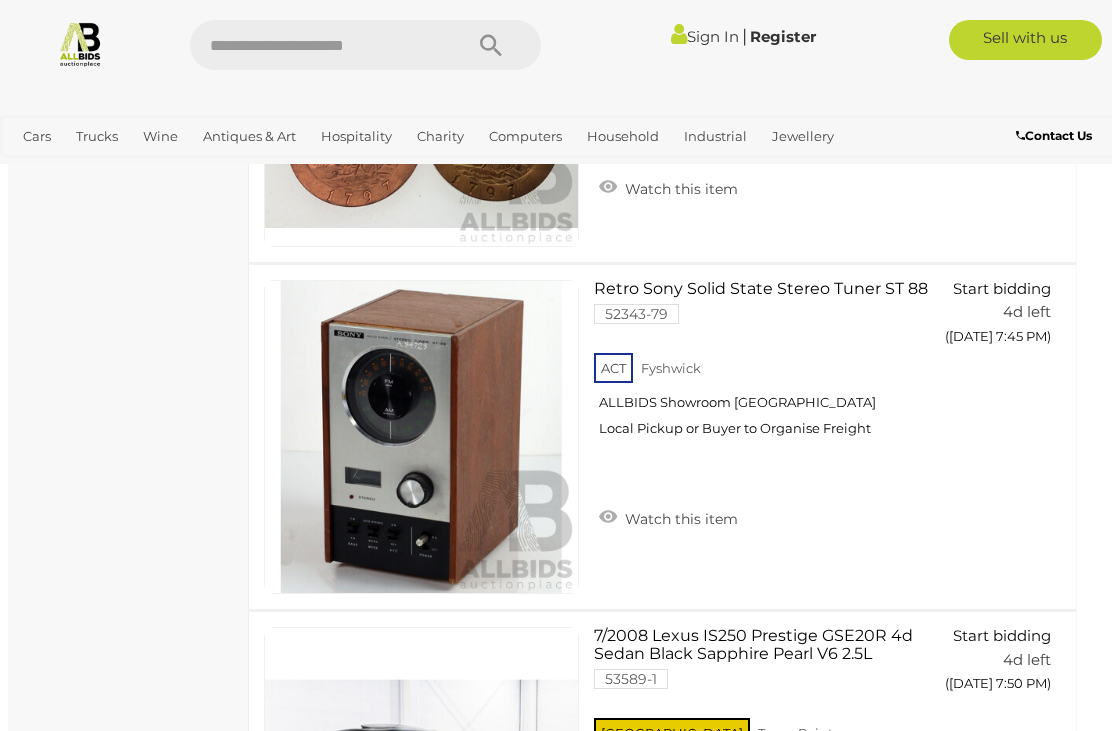 click on "Sign In" at bounding box center (705, 36) 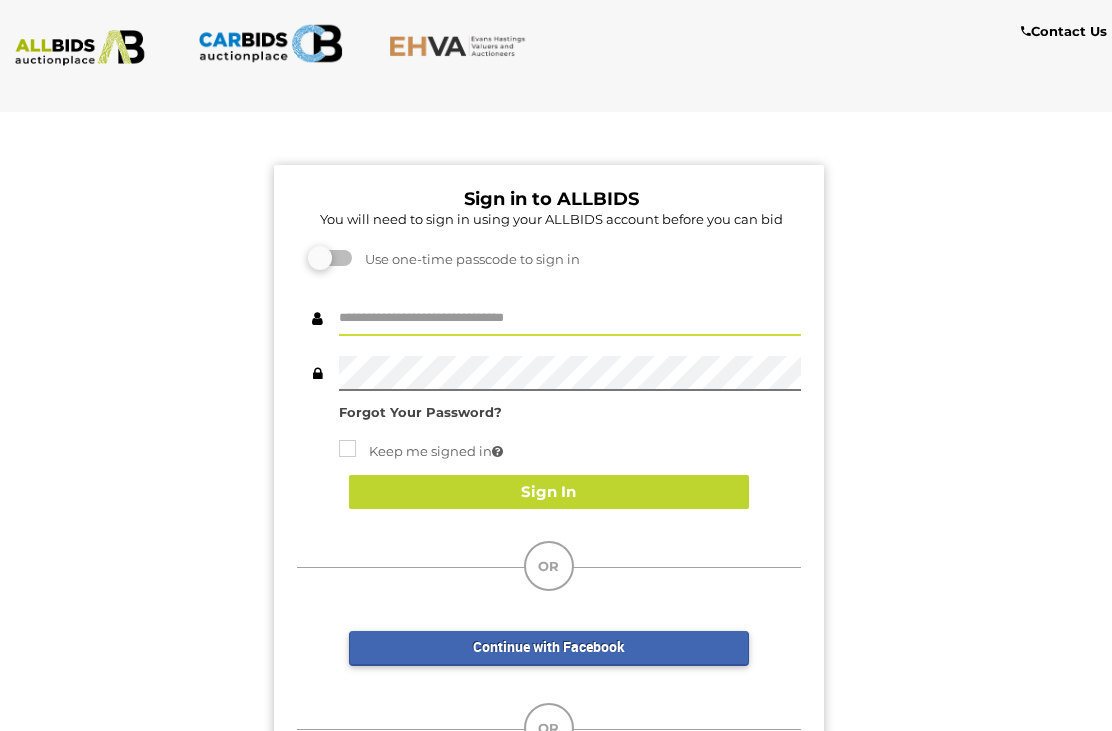 scroll, scrollTop: 0, scrollLeft: 0, axis: both 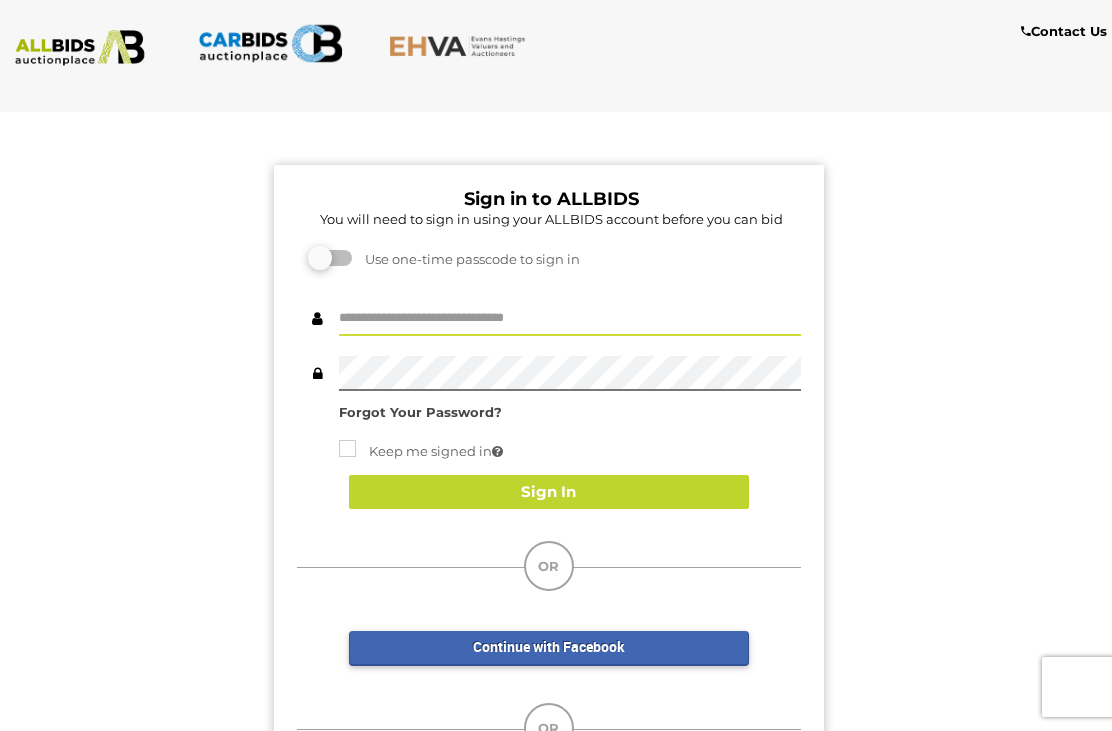 type on "*******" 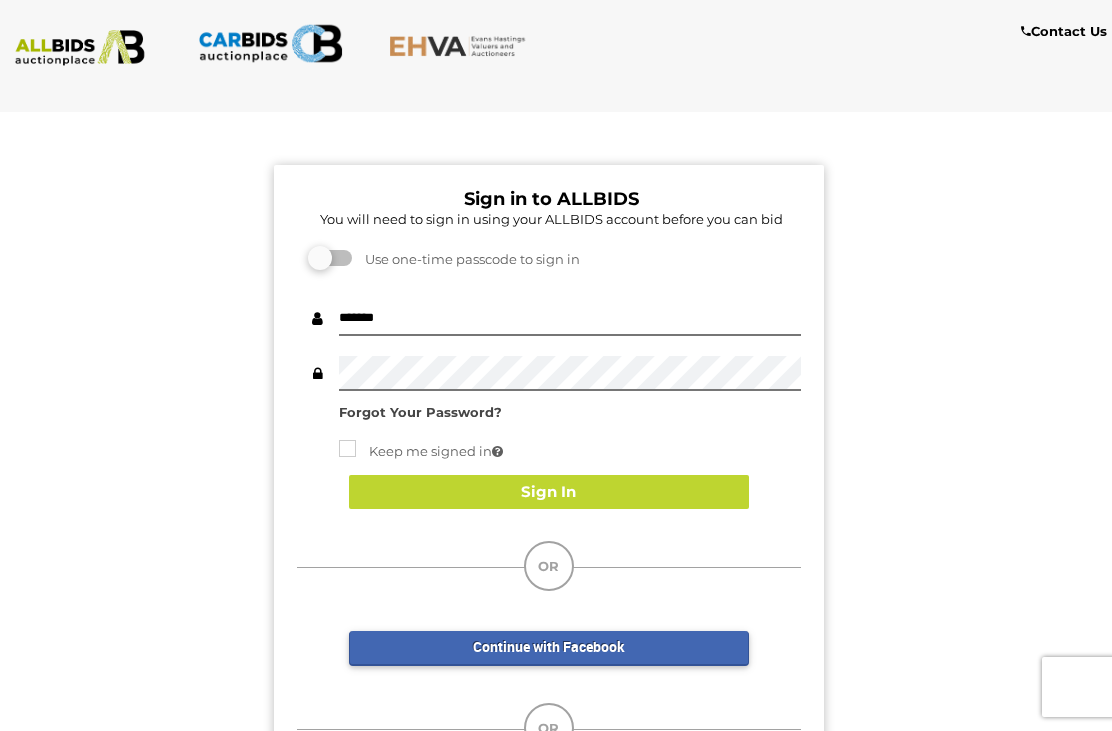 click on "Sign In" at bounding box center (549, 492) 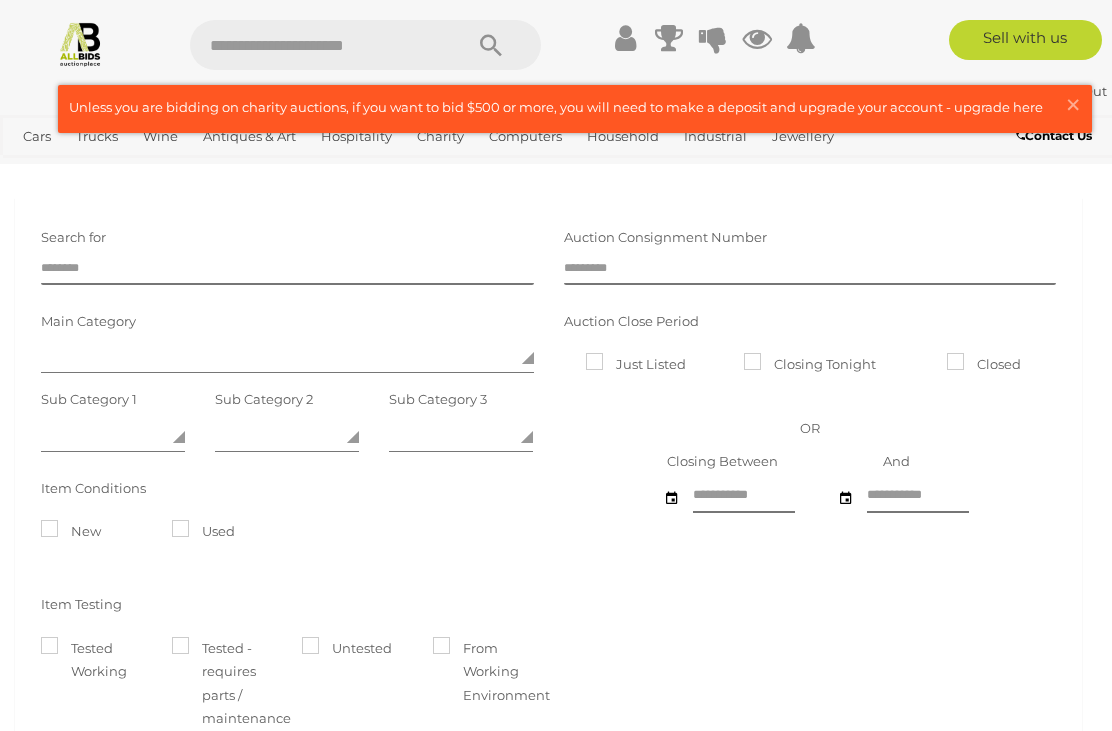 scroll, scrollTop: 0, scrollLeft: 0, axis: both 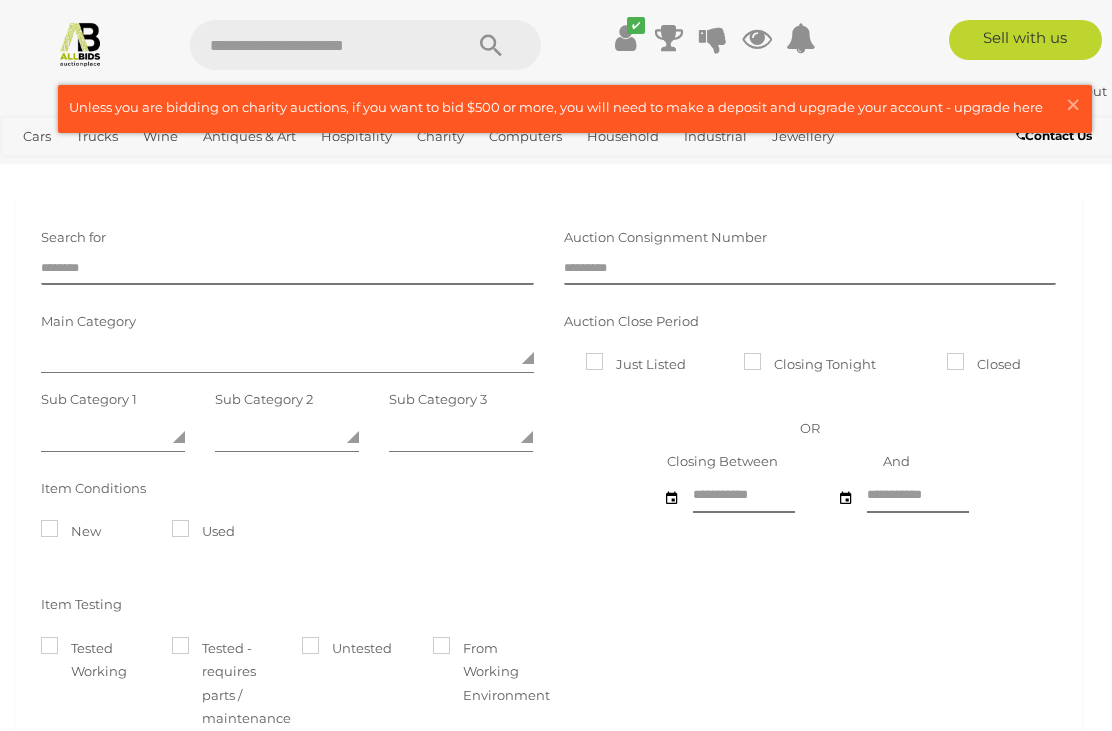 click on "×" at bounding box center [1073, 104] 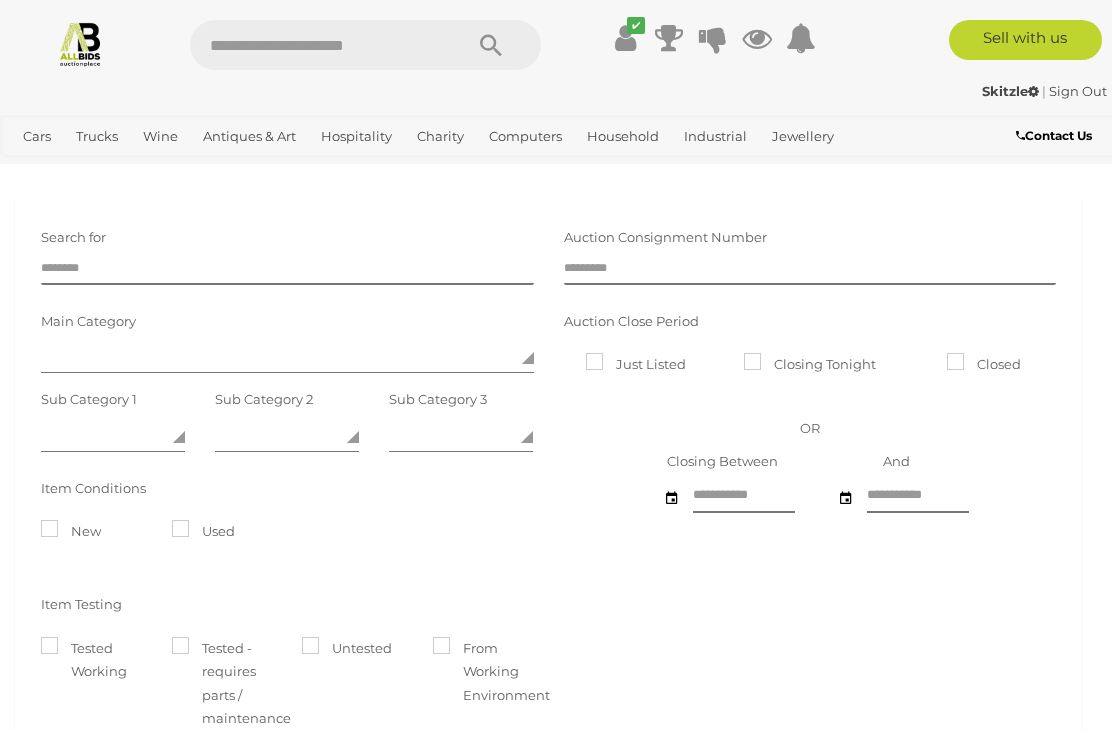 click at bounding box center (316, 45) 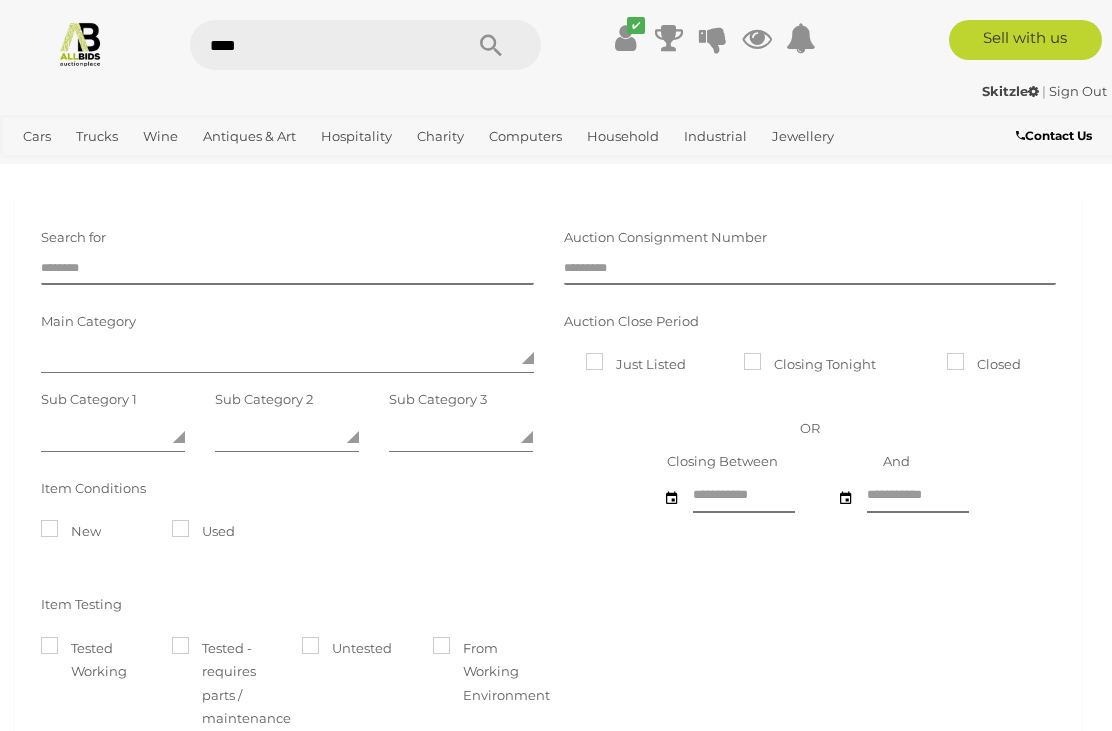 type on "*****" 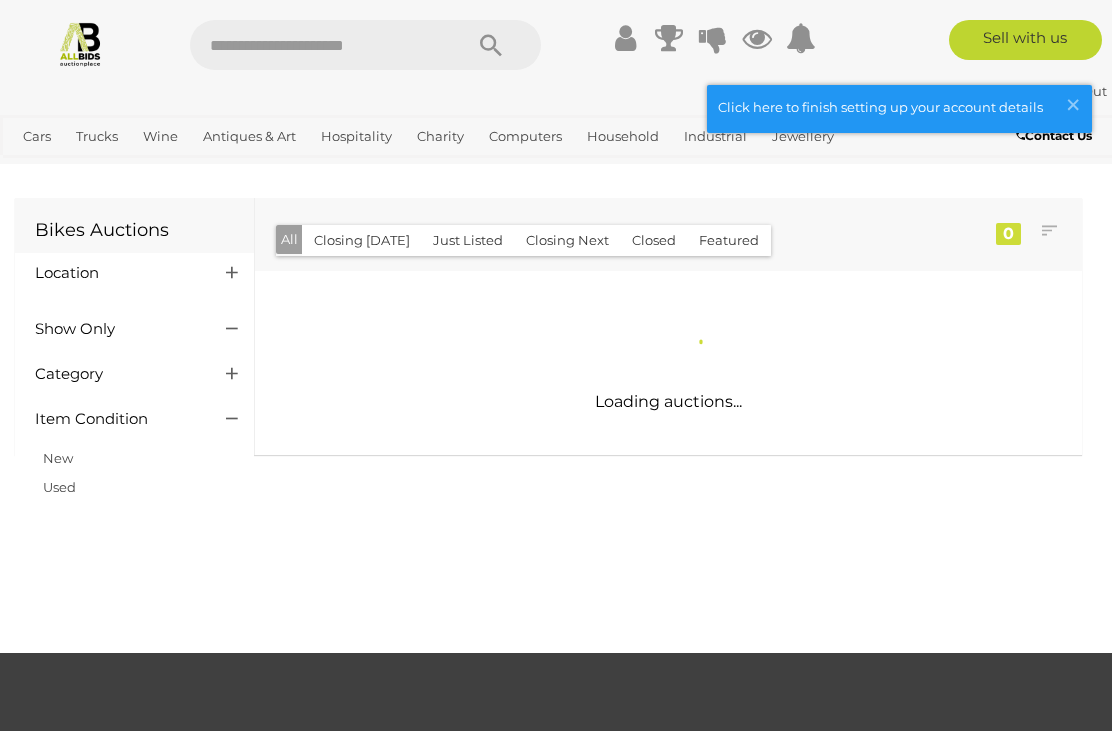 scroll, scrollTop: 0, scrollLeft: 0, axis: both 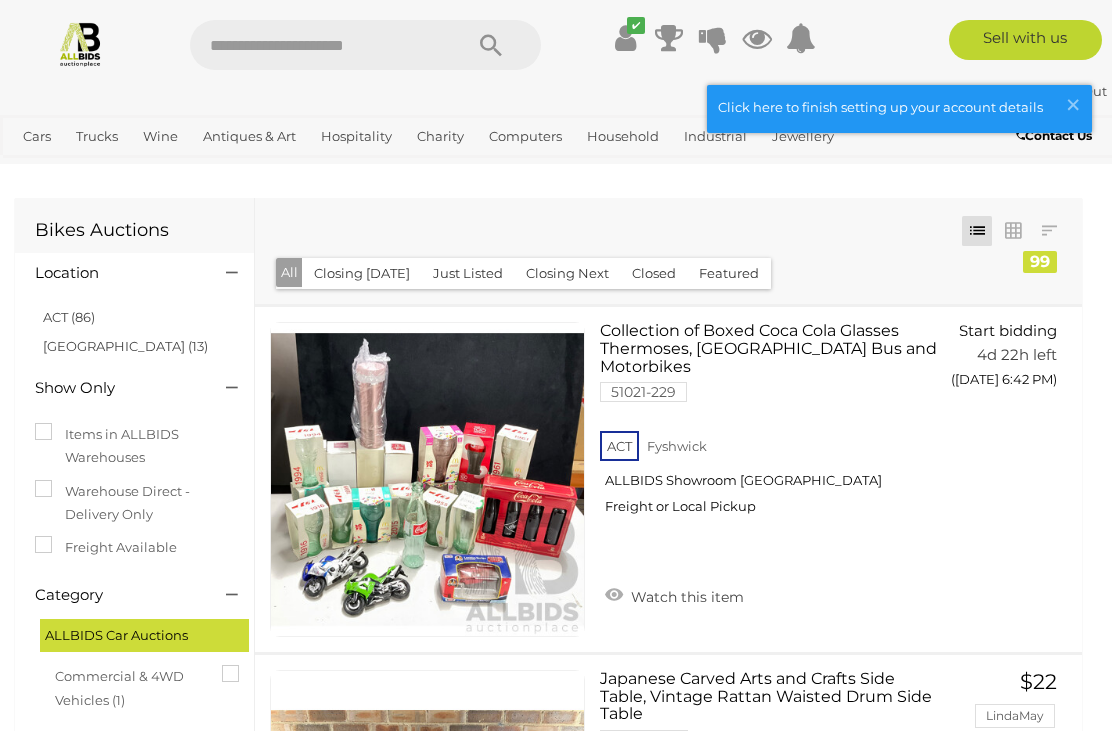 click on "ACT (86)" at bounding box center [69, 317] 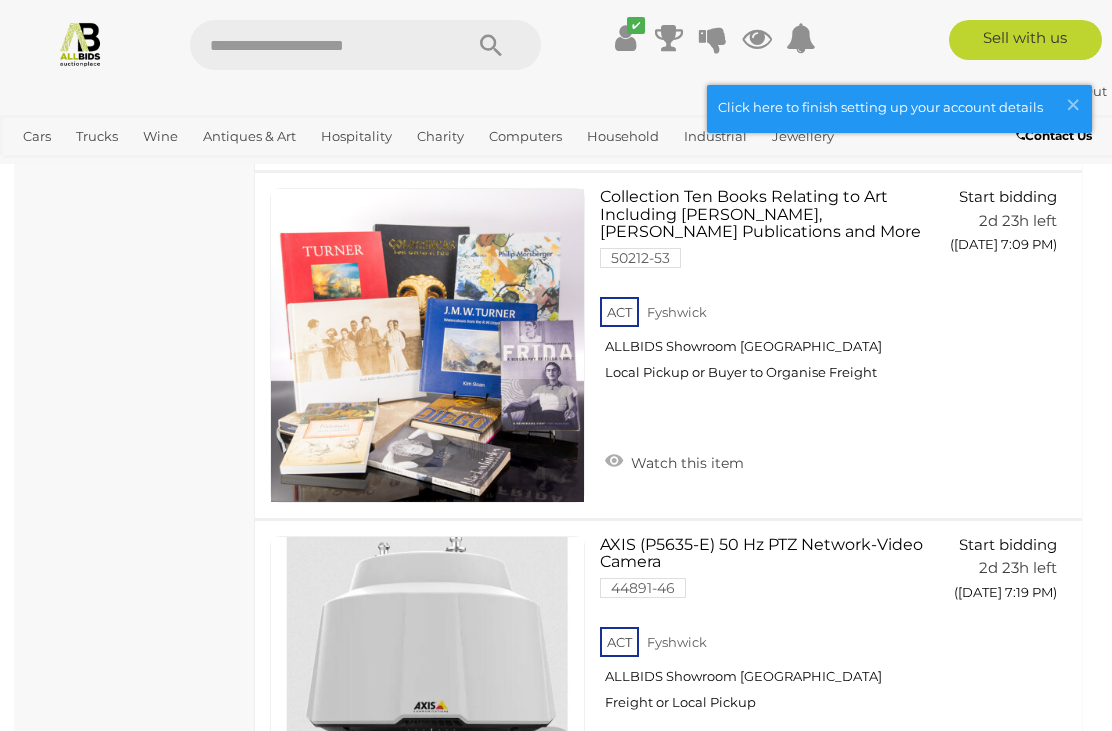 scroll, scrollTop: 3976, scrollLeft: 0, axis: vertical 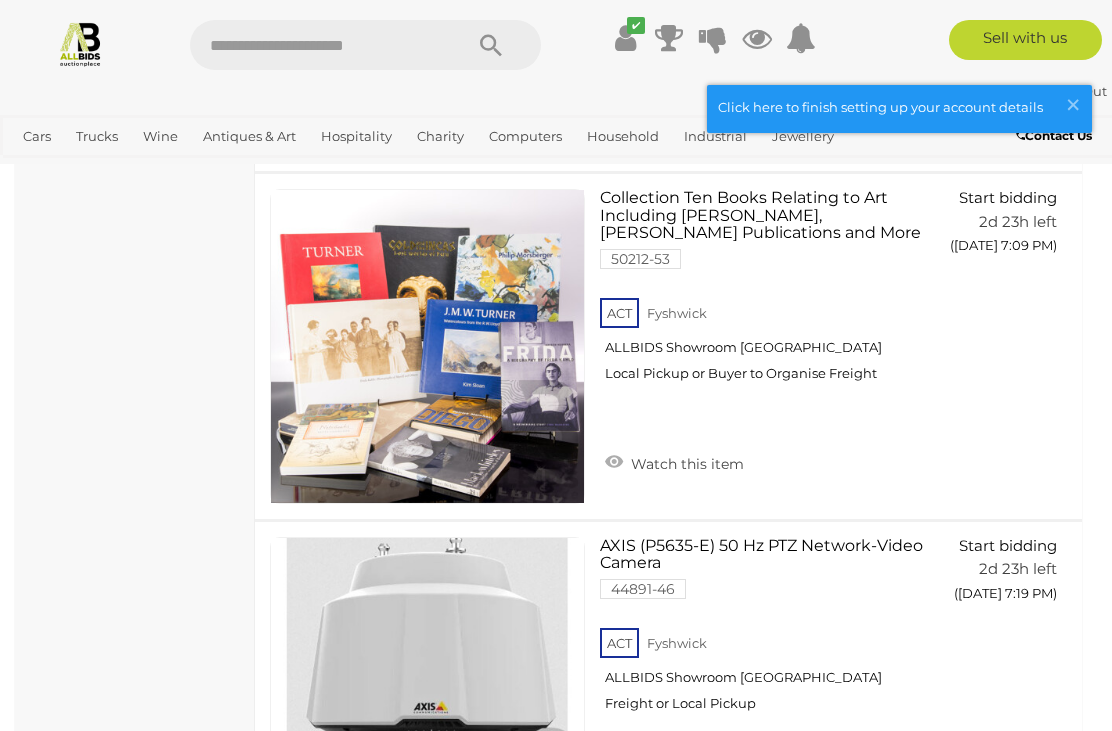 click on "×" at bounding box center [1073, 104] 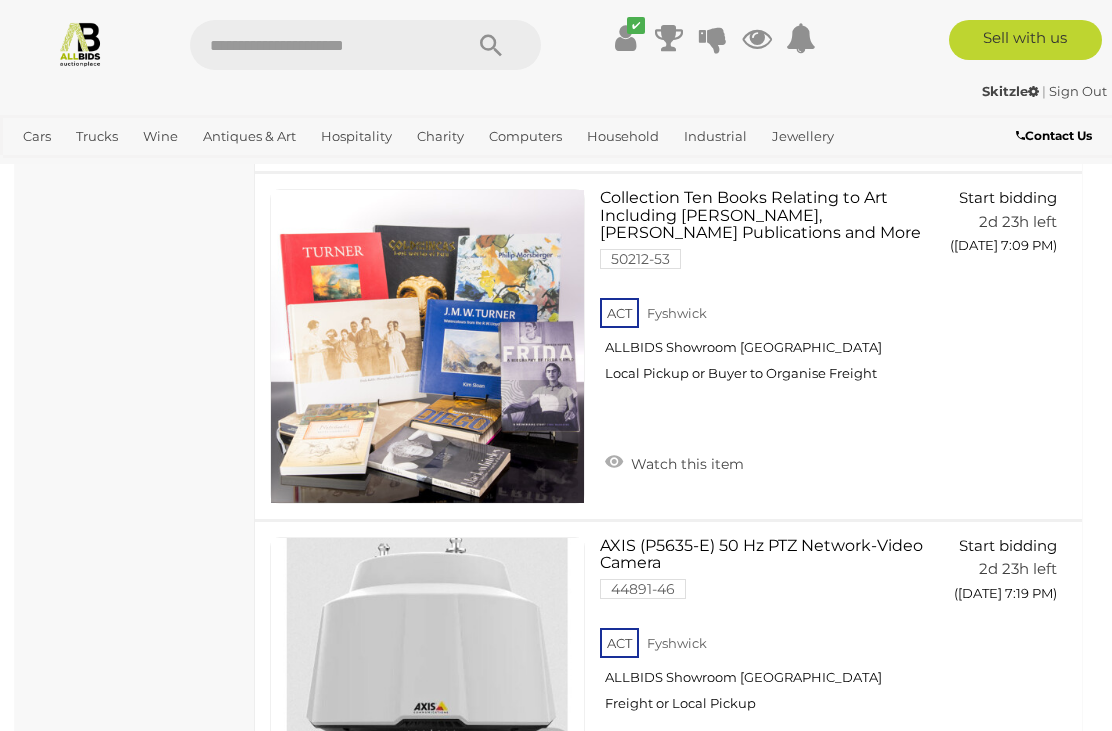 click on "✔" at bounding box center [636, 25] 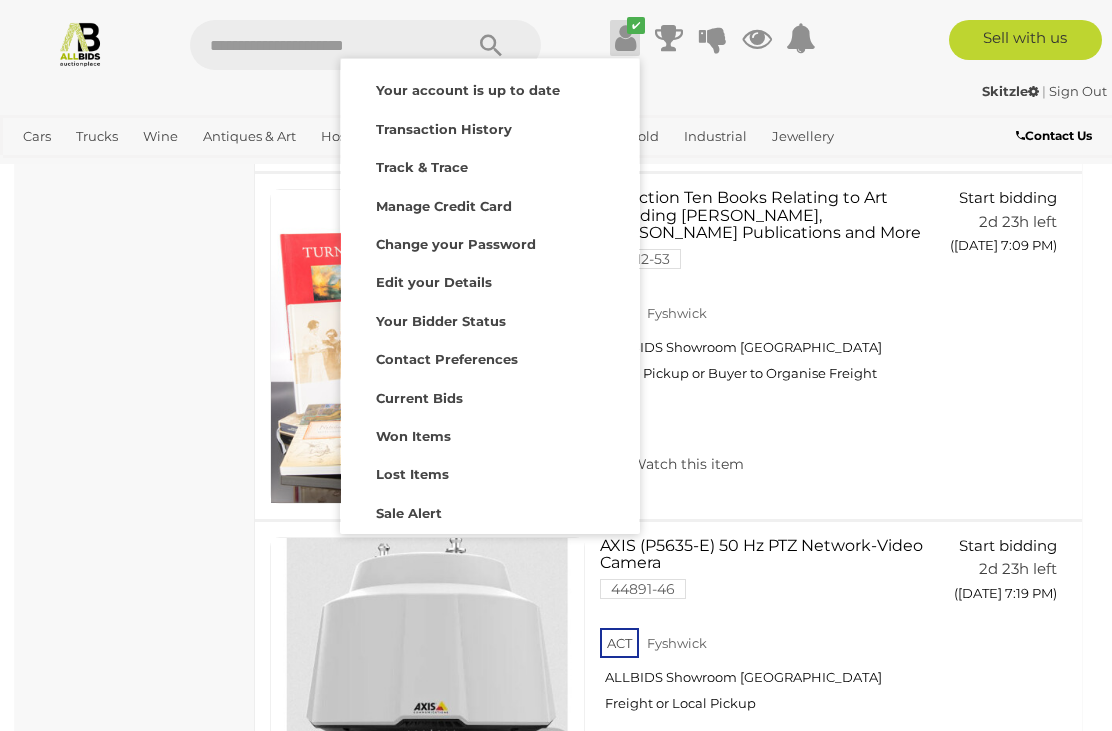 click on "Skitzle
|
Sign Out
Skitzle
|
Sign Out" at bounding box center [556, 95] 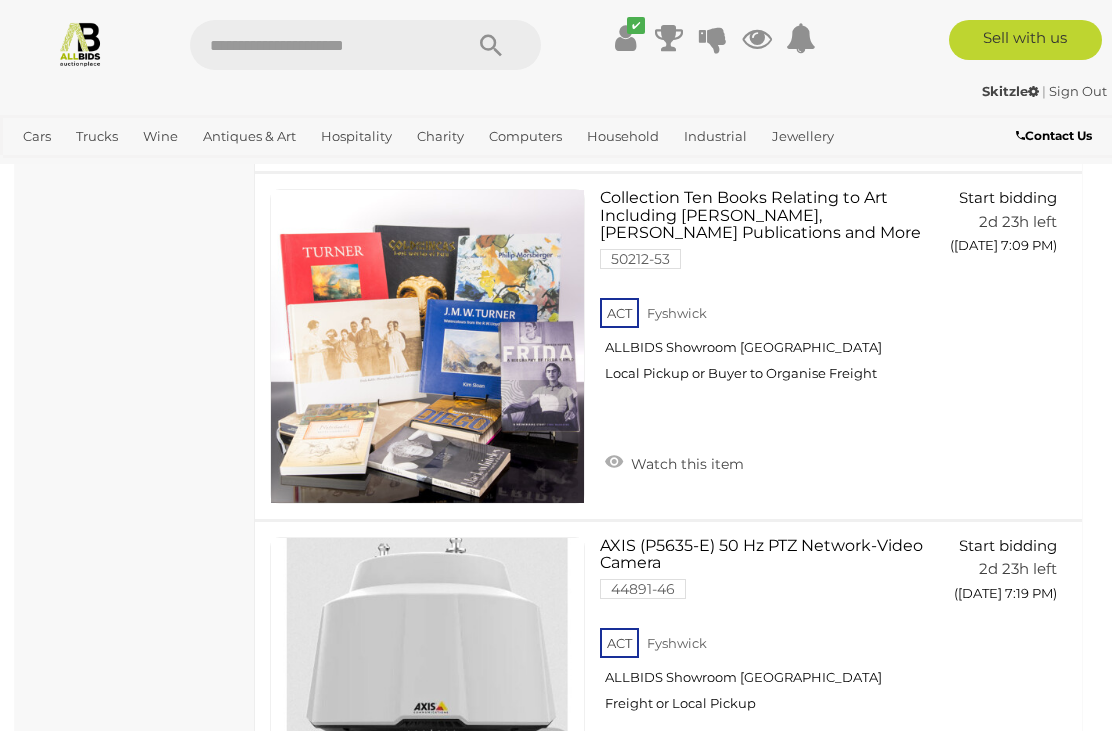 click at bounding box center (80, 43) 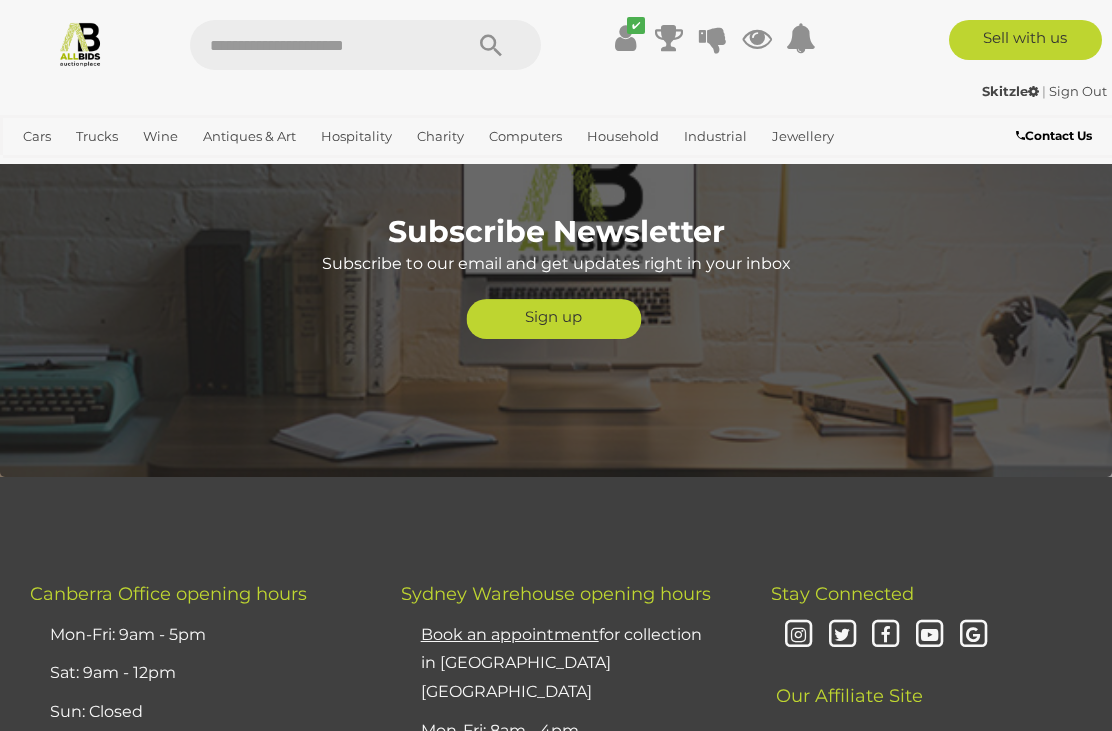 scroll, scrollTop: 9142, scrollLeft: 0, axis: vertical 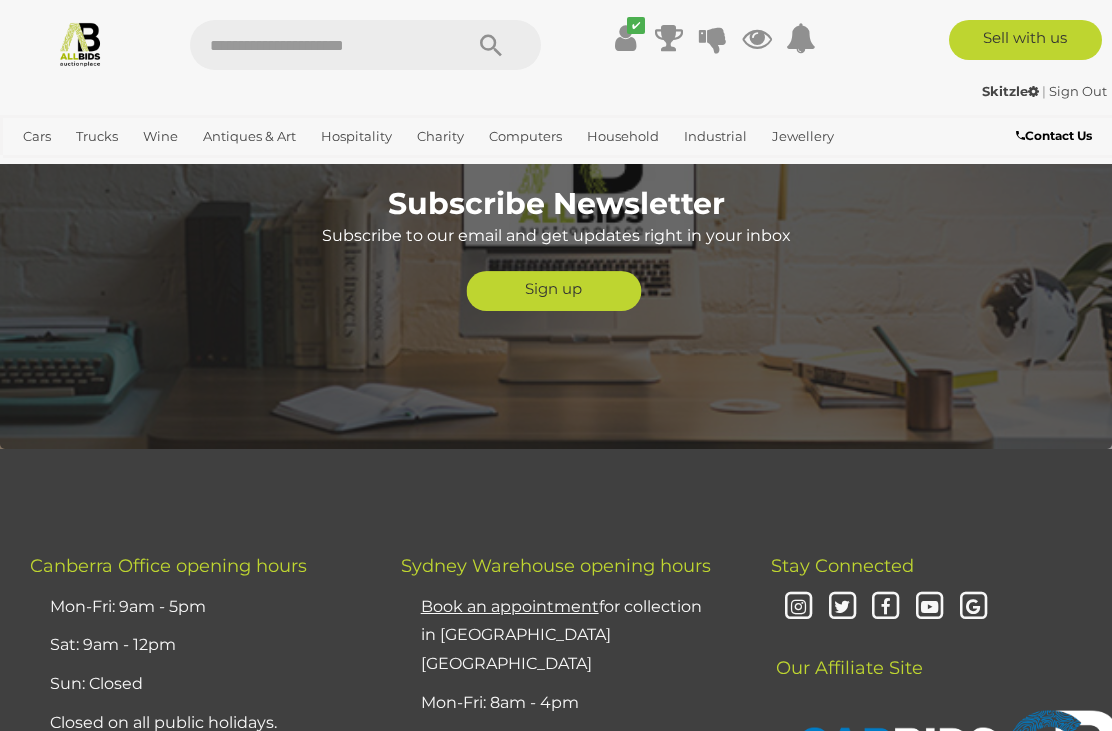 click at bounding box center [316, 45] 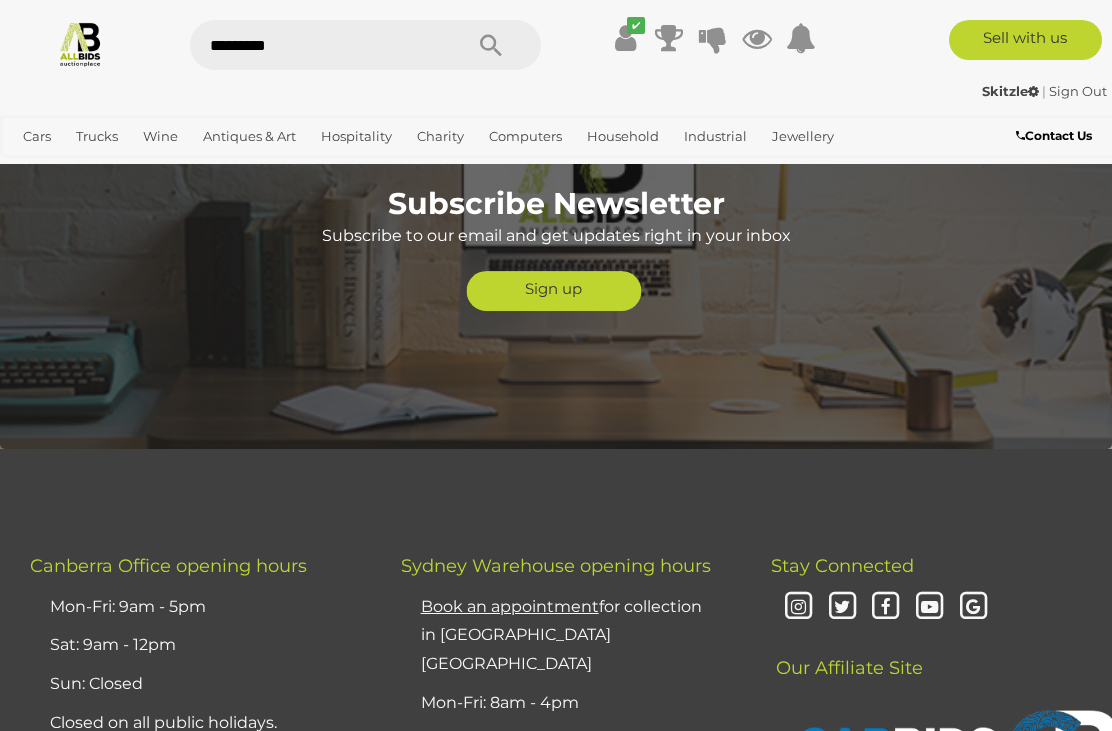 type on "**********" 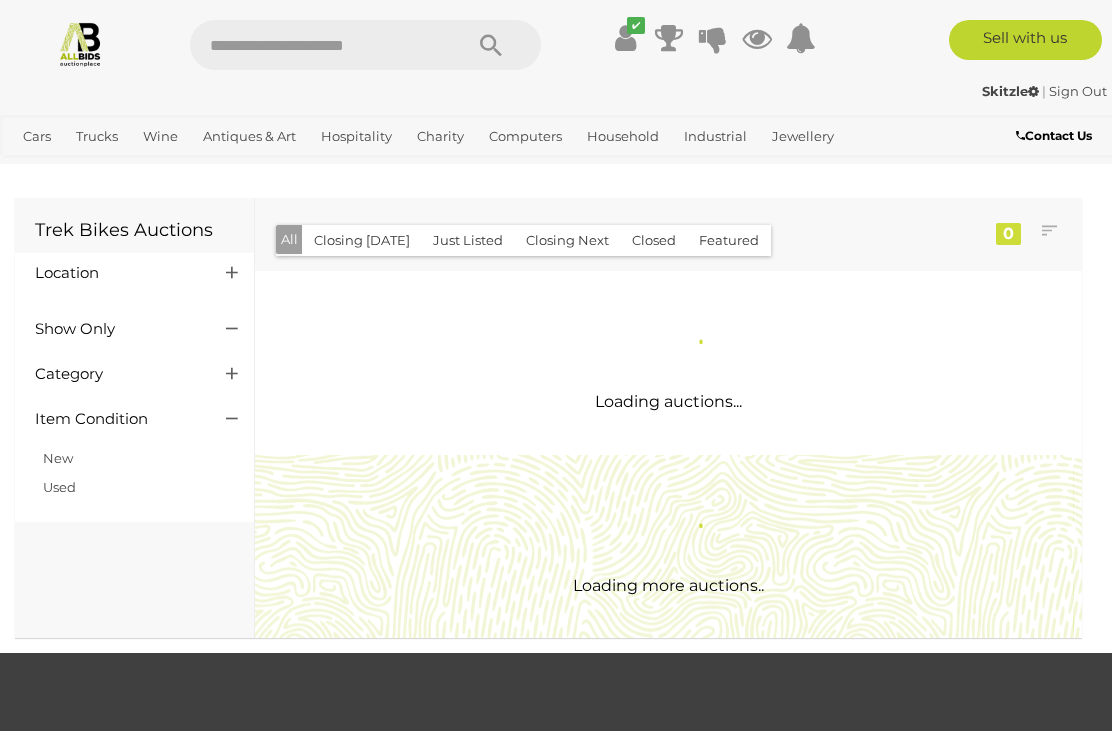 scroll, scrollTop: 0, scrollLeft: 0, axis: both 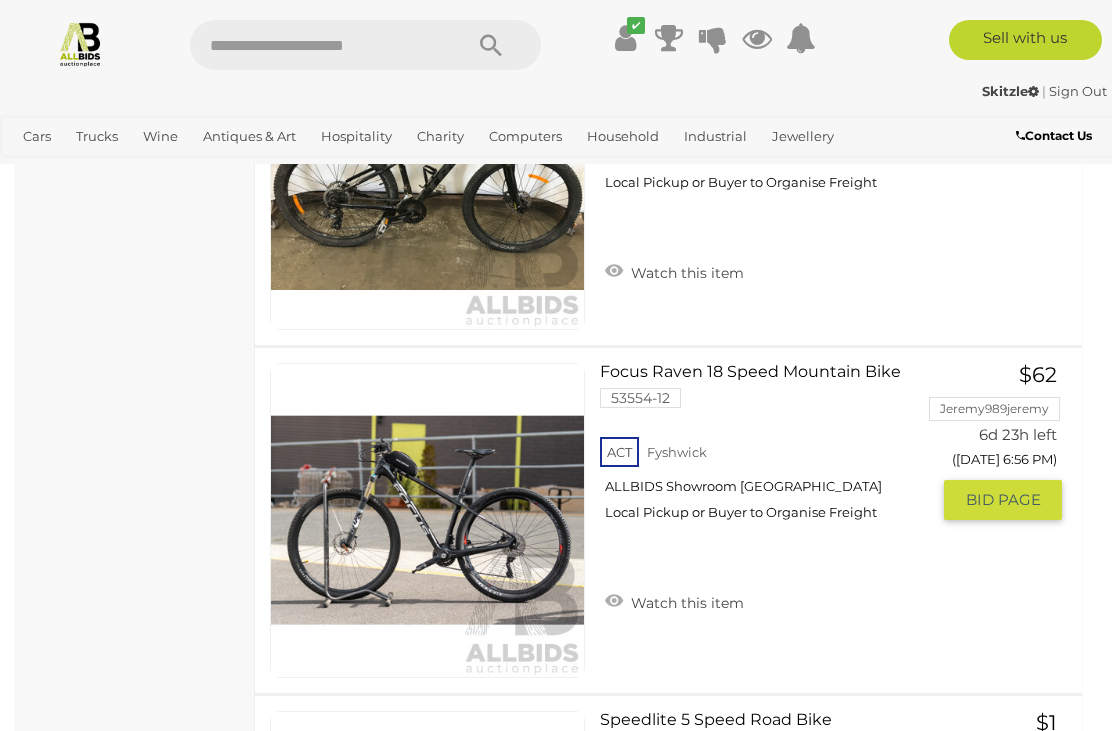 click at bounding box center (427, 520) 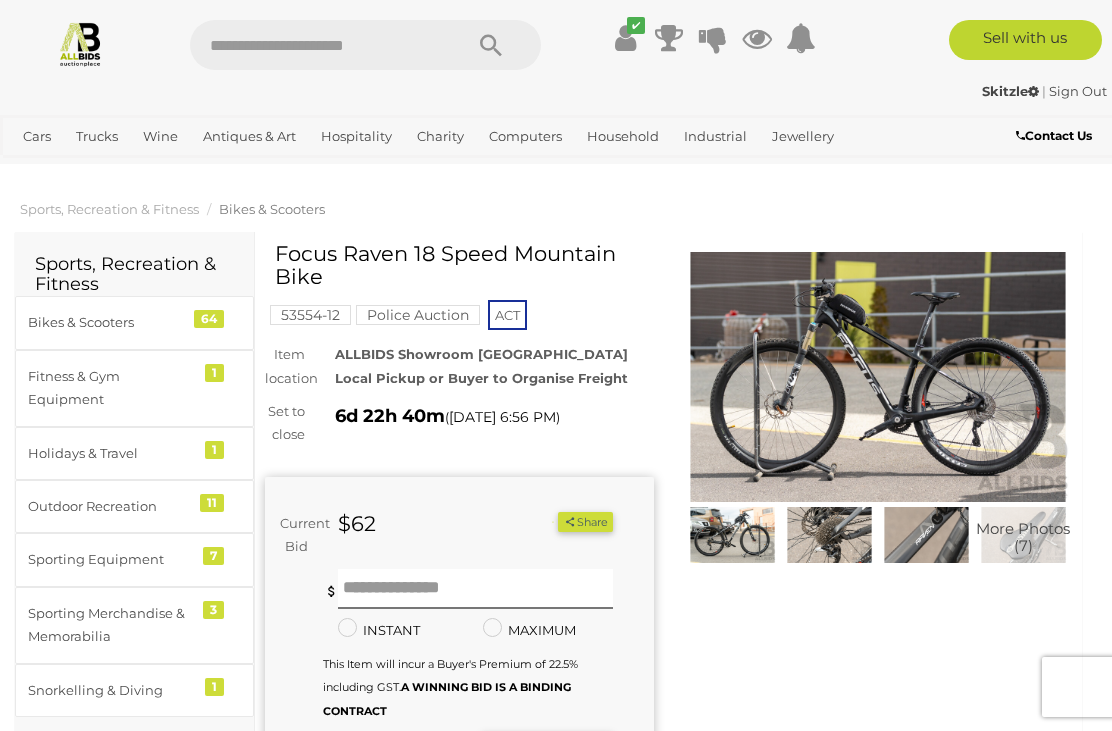 scroll, scrollTop: 0, scrollLeft: 0, axis: both 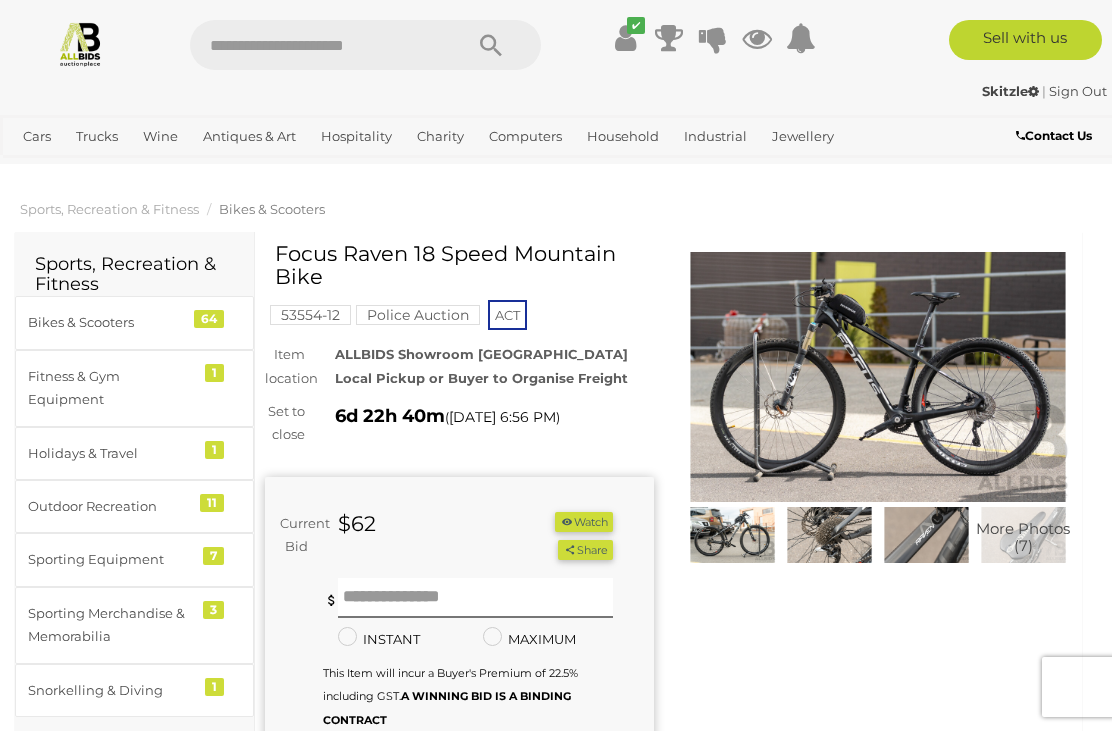 click at bounding box center (878, 377) 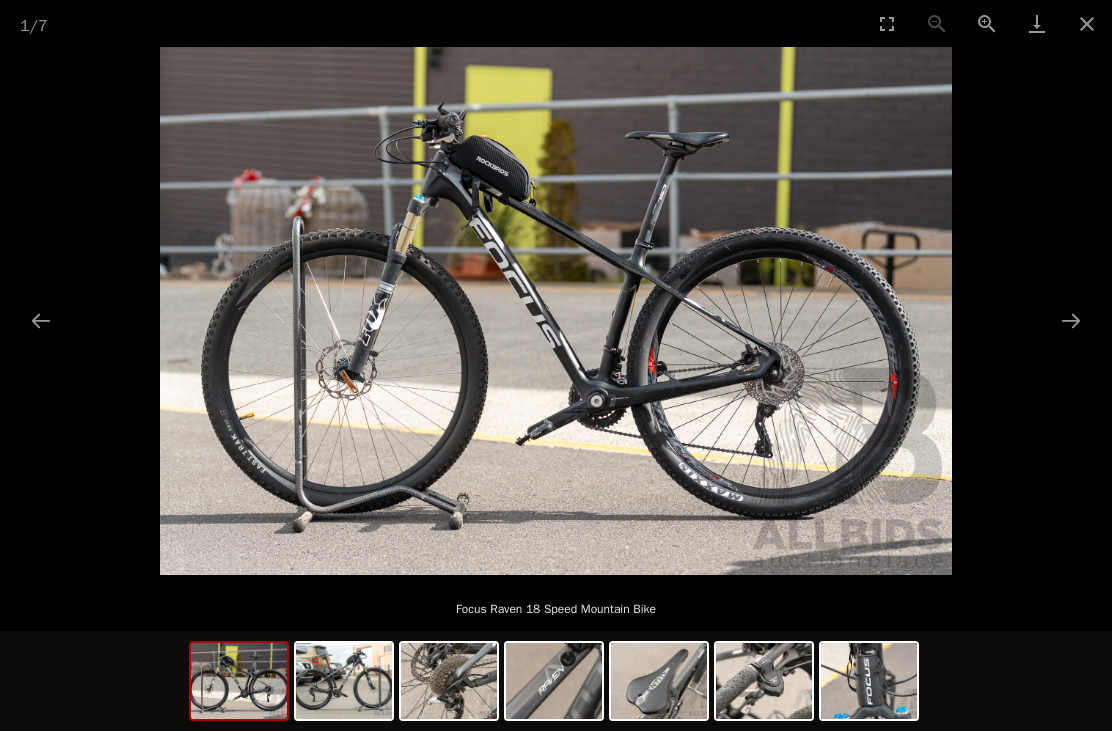 click at bounding box center (1071, 320) 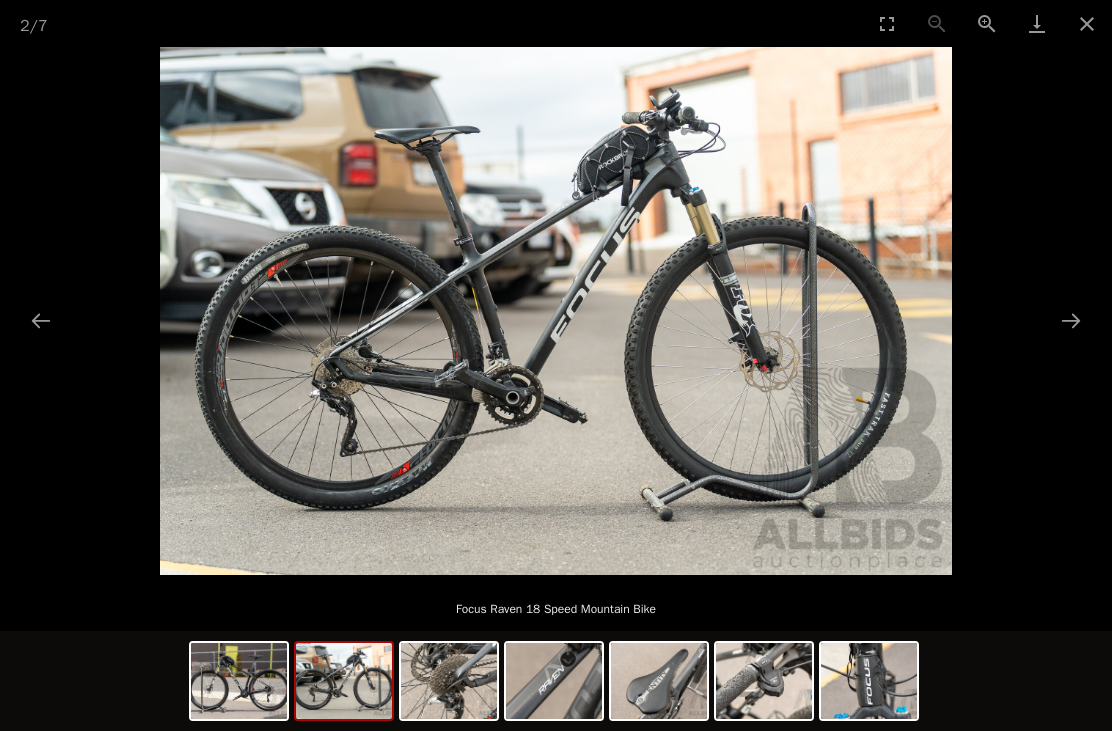 click at bounding box center [1071, 320] 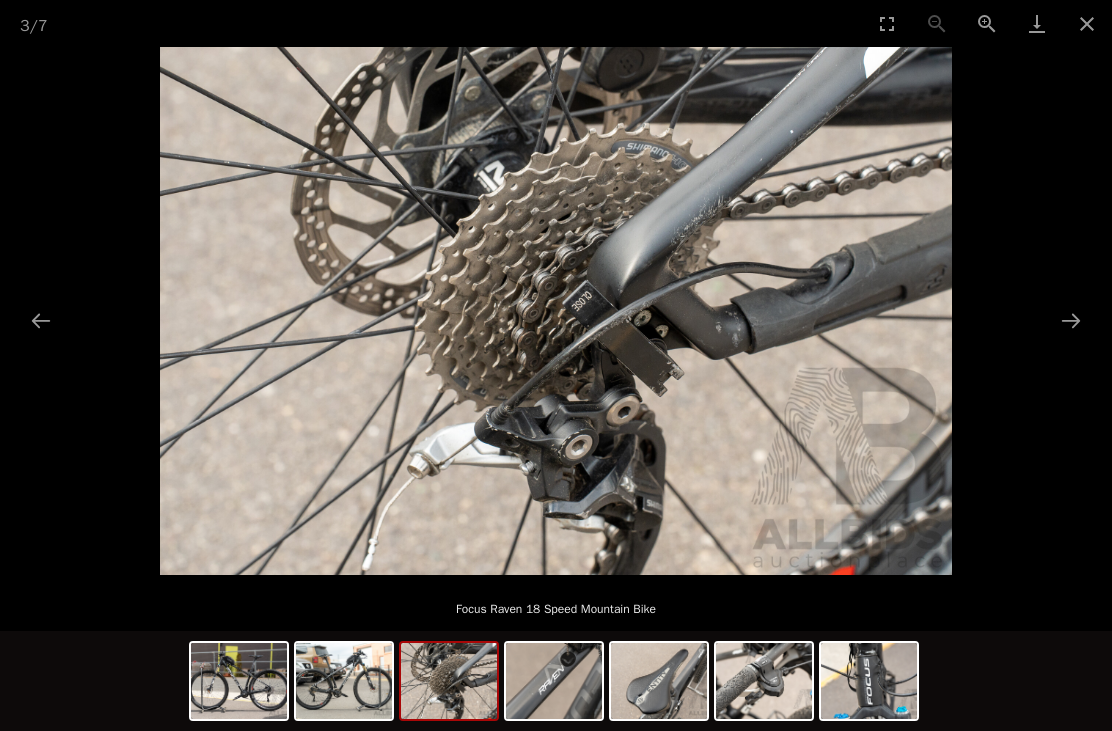 click at bounding box center [1071, 320] 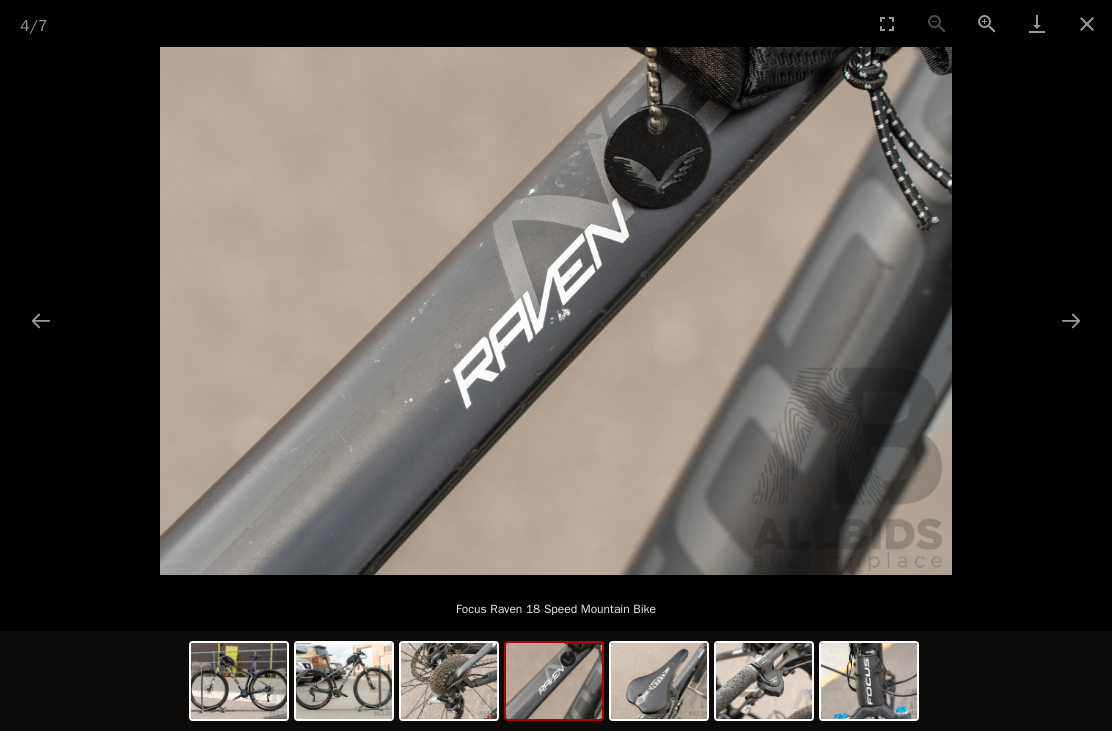 click at bounding box center [1071, 320] 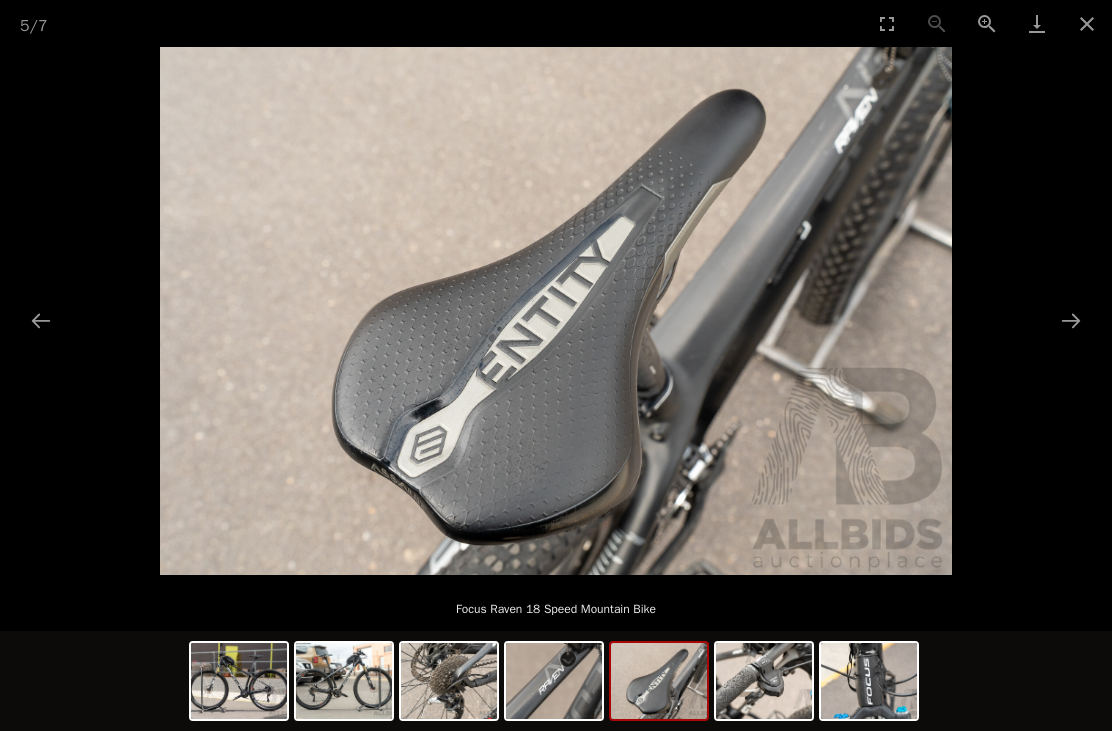 click at bounding box center (1071, 320) 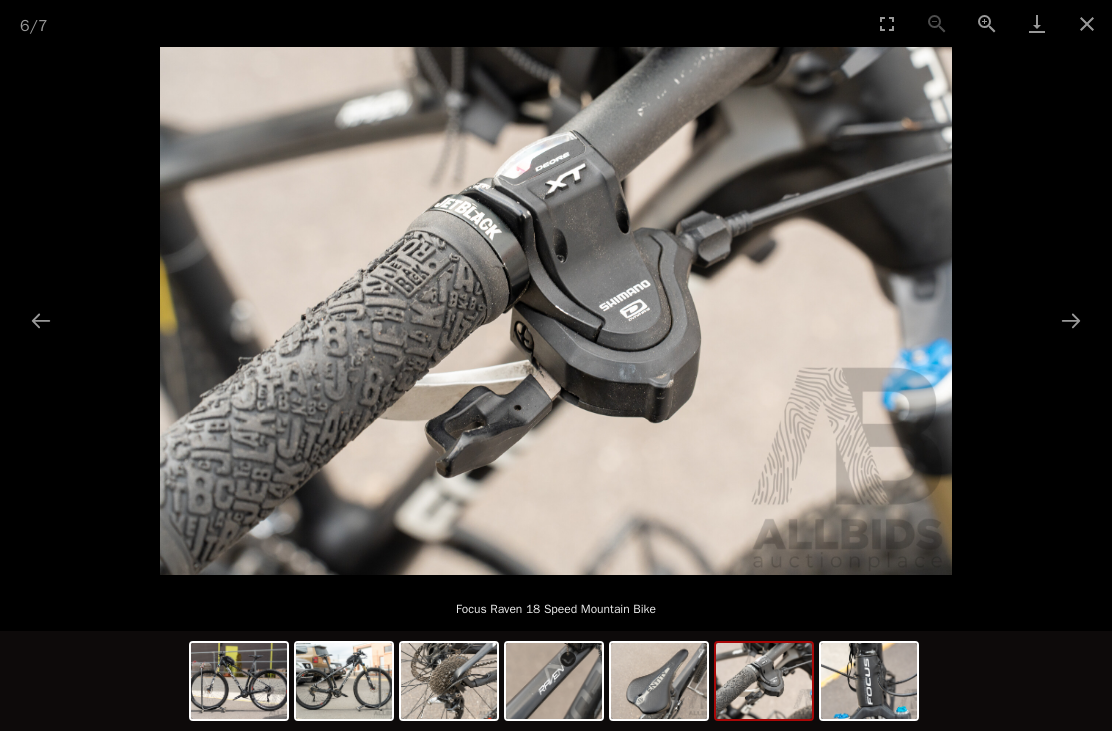 click at bounding box center [1071, 320] 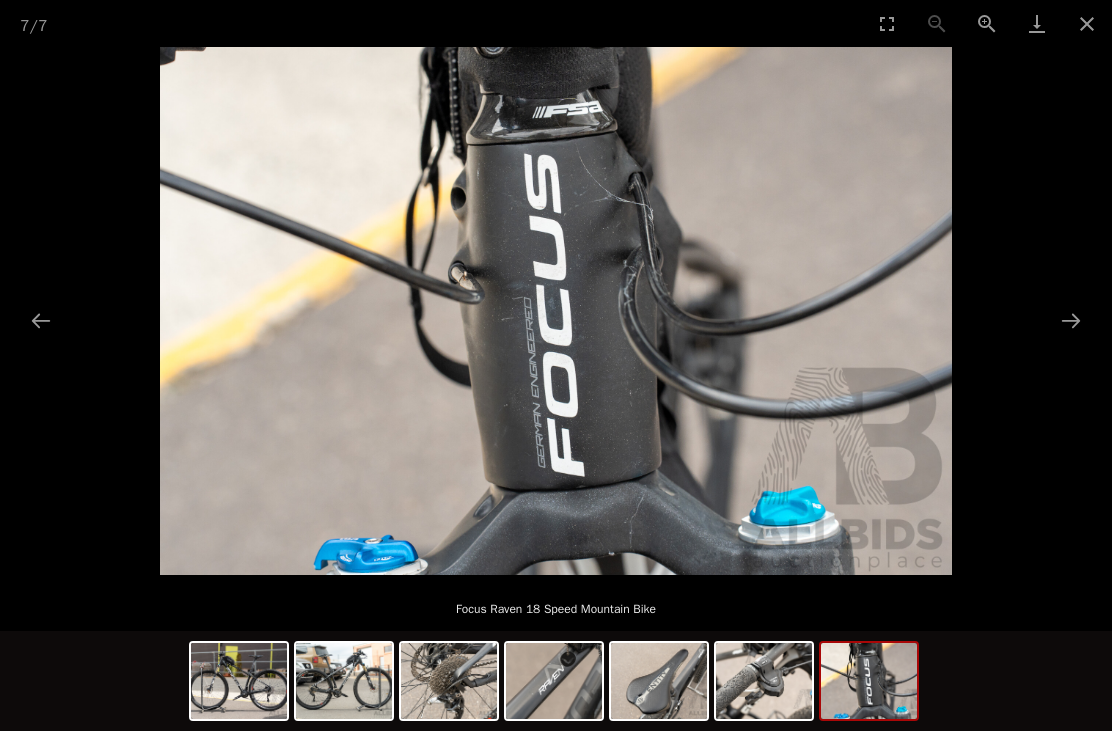 click at bounding box center (1071, 320) 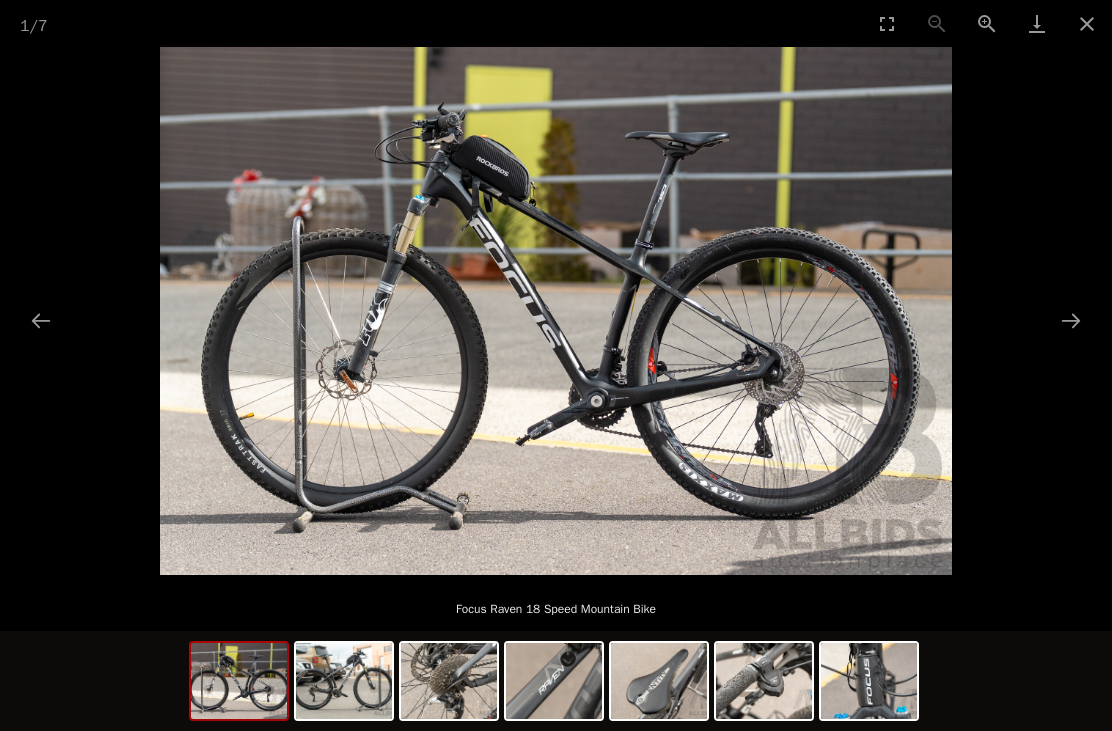 click at bounding box center (1071, 320) 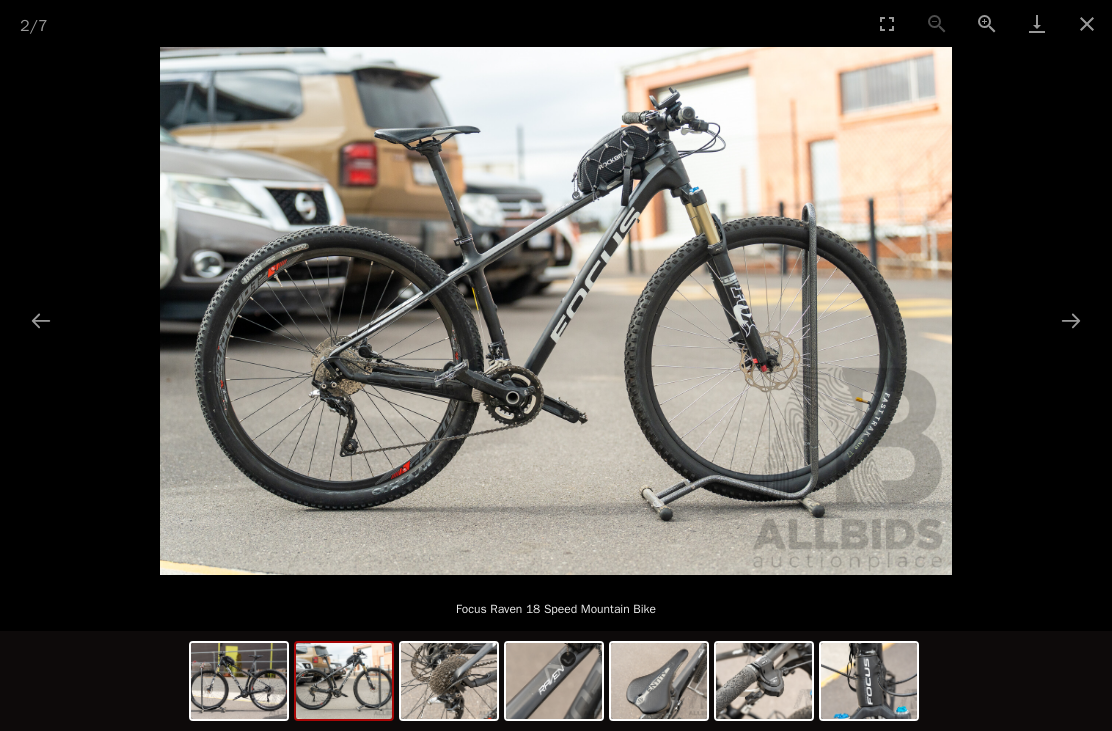 click at bounding box center (1087, 23) 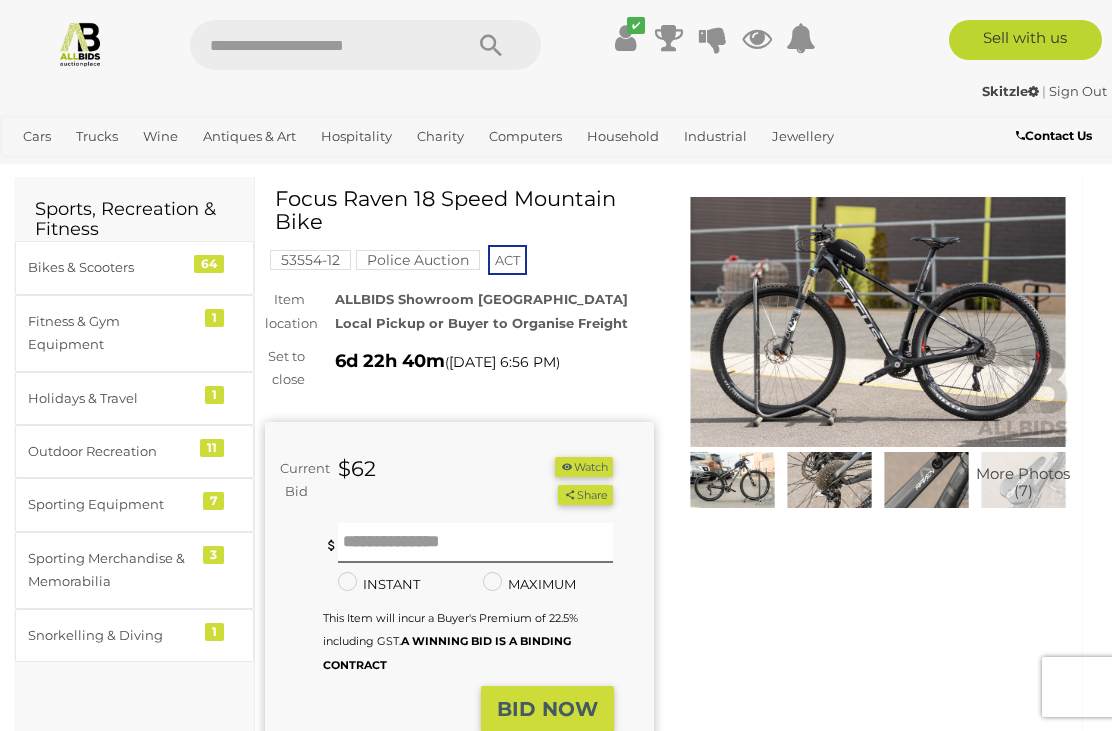 scroll, scrollTop: 0, scrollLeft: 0, axis: both 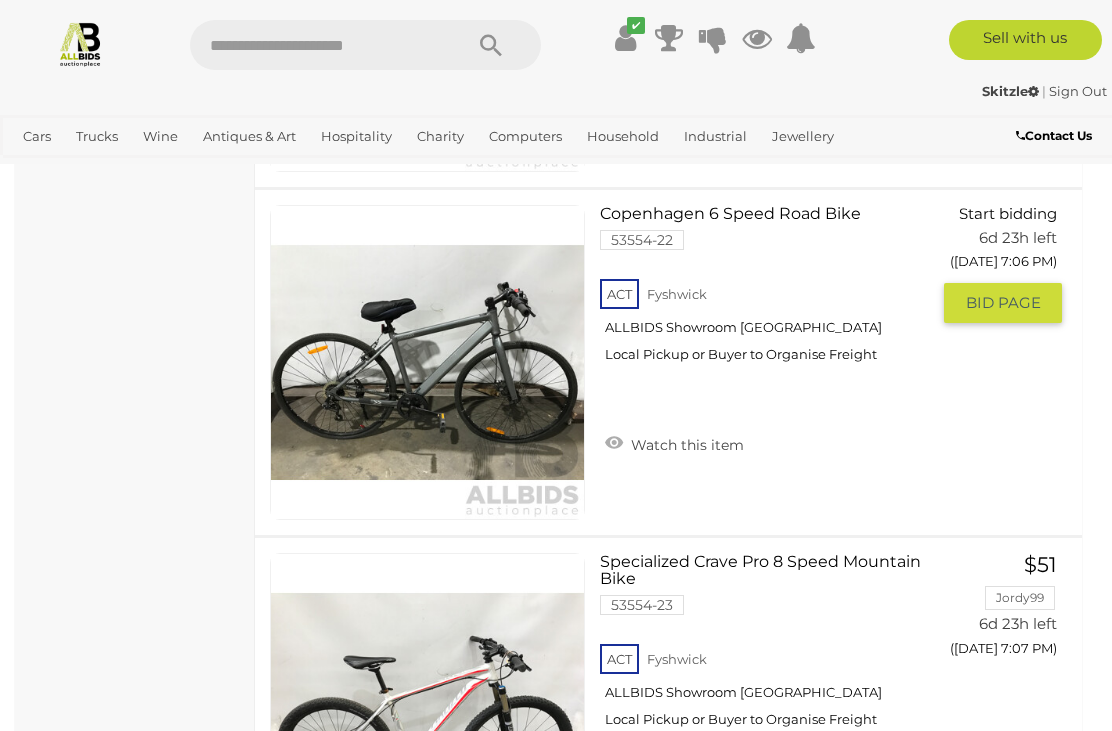click on "Copenhagen 6 Speed Road Bike
53554-22
ACT
Fyshwick ALLBIDS Showroom [GEOGRAPHIC_DATA]" at bounding box center (772, 291) 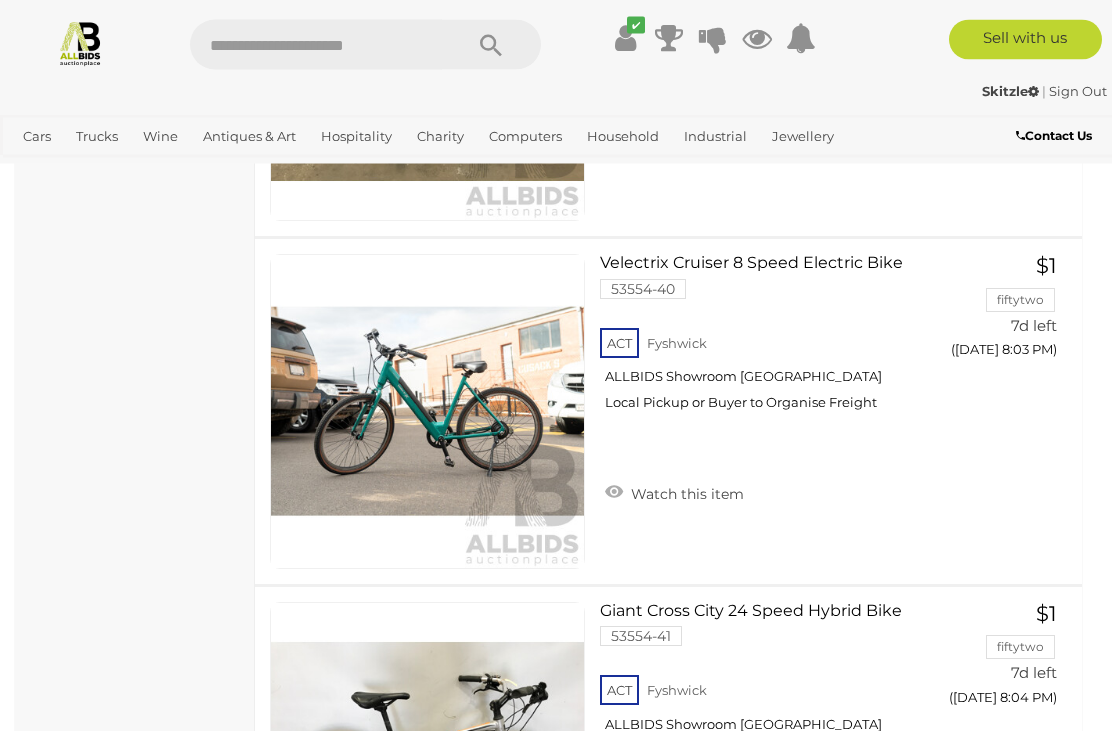 scroll, scrollTop: 13636, scrollLeft: 0, axis: vertical 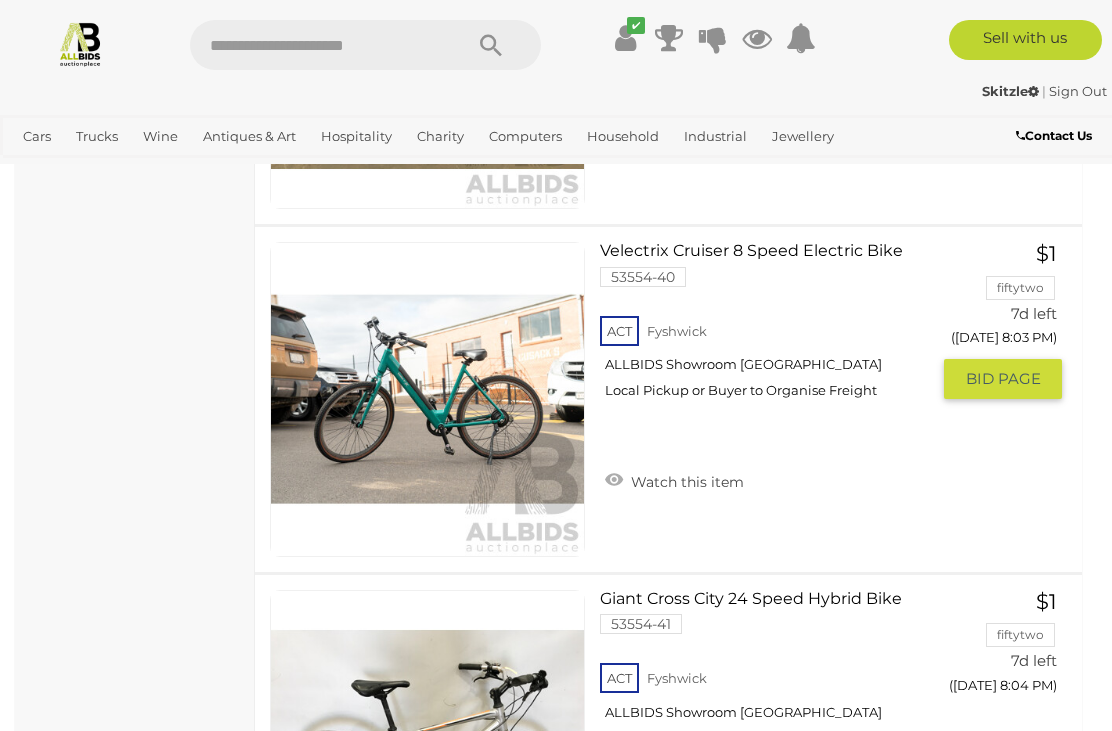 click on "Velectrix Cruiser 8 Speed Electric Bike
53554-40
ACT
Fyshwick ALLBIDS Showroom Fyshwick" at bounding box center [772, 328] 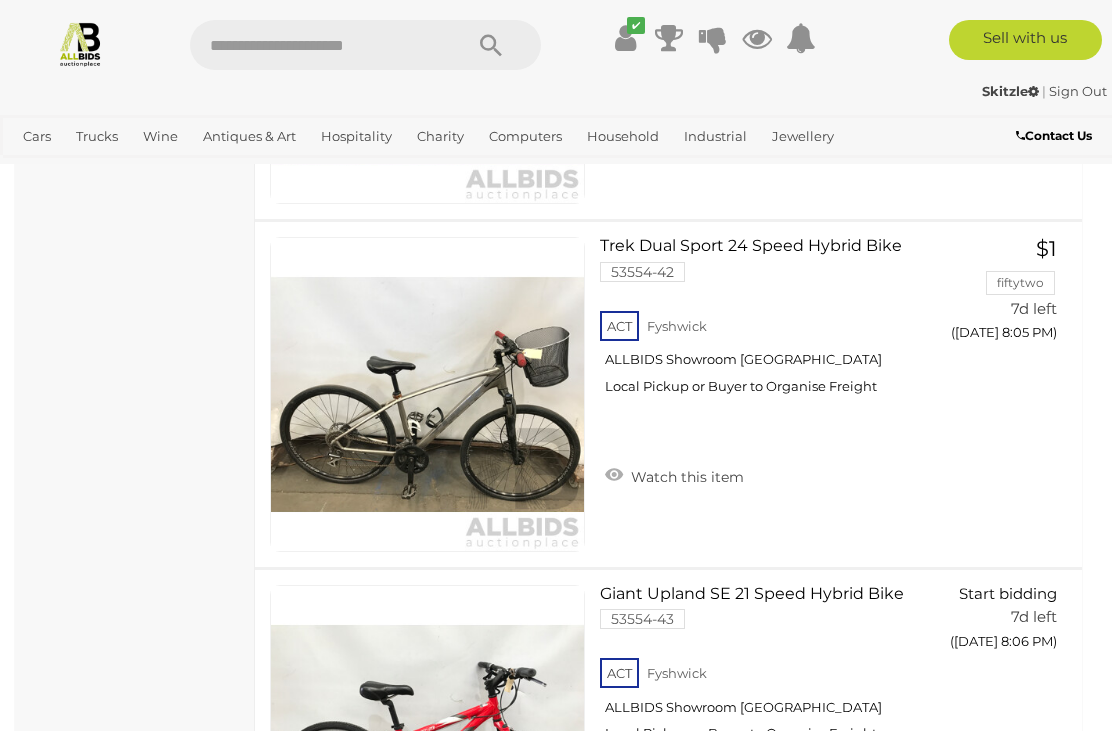 scroll, scrollTop: 14333, scrollLeft: 0, axis: vertical 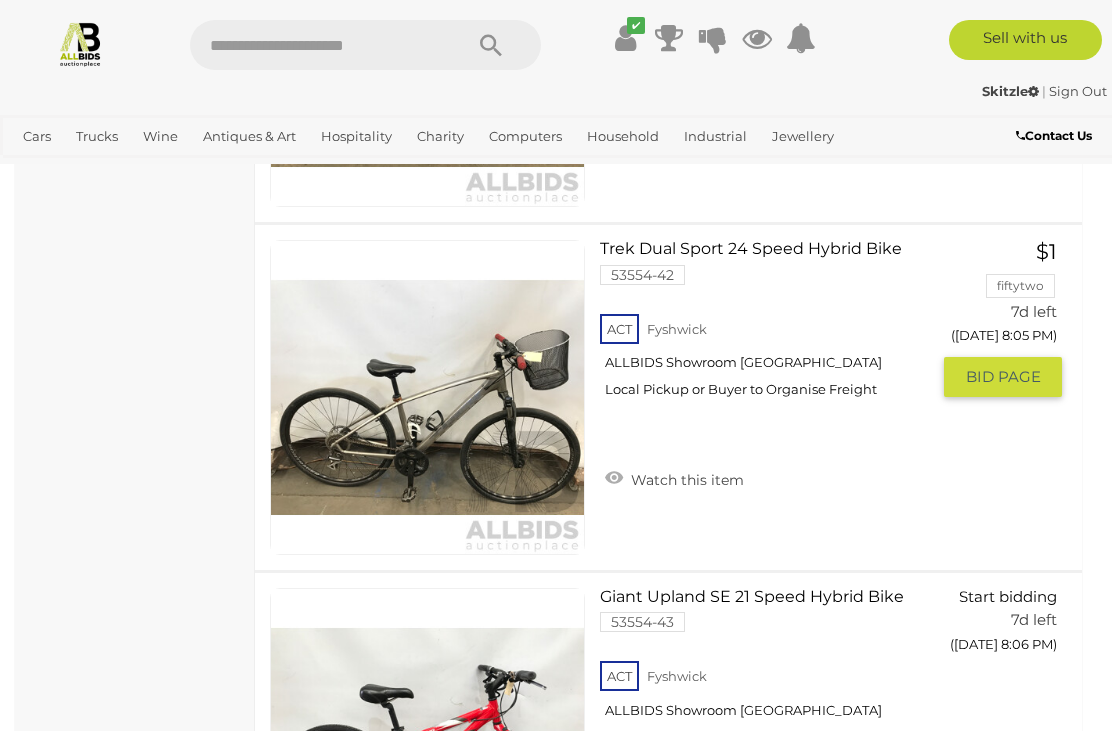 click on "Trek Dual Sport 24 Speed Hybrid Bike
53554-42
ACT Fyshwick ALLBIDS Showroom Fyshwick Watch this item" at bounding box center [668, 397] 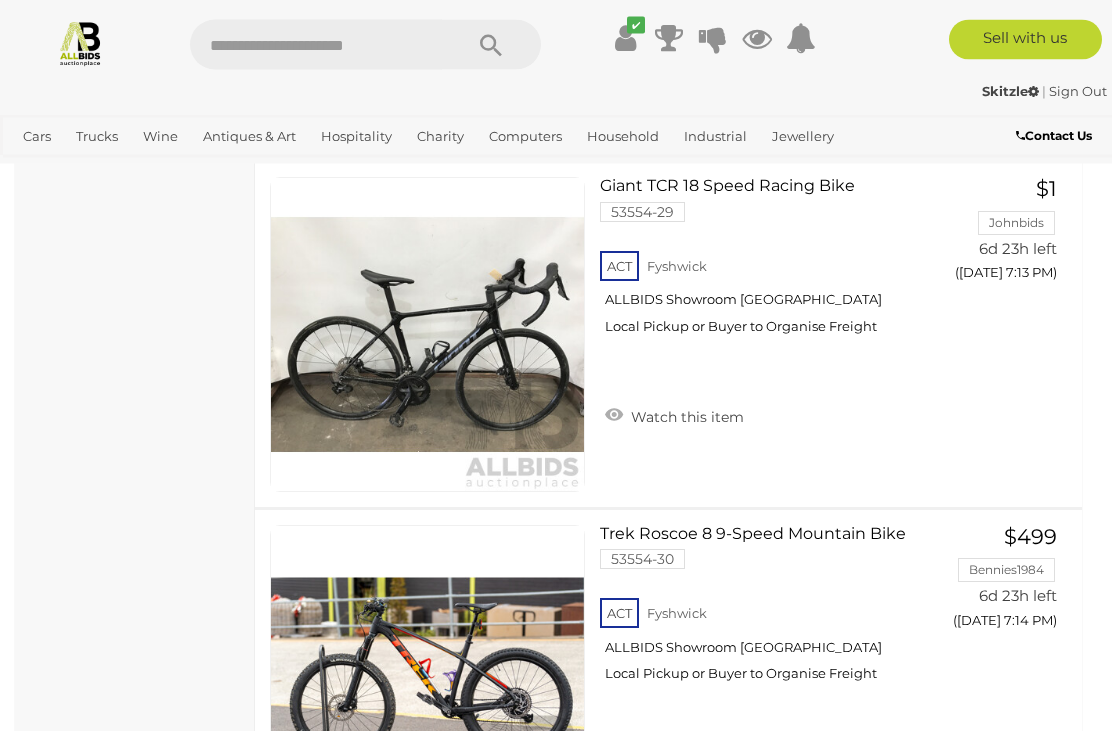 scroll, scrollTop: 10223, scrollLeft: 0, axis: vertical 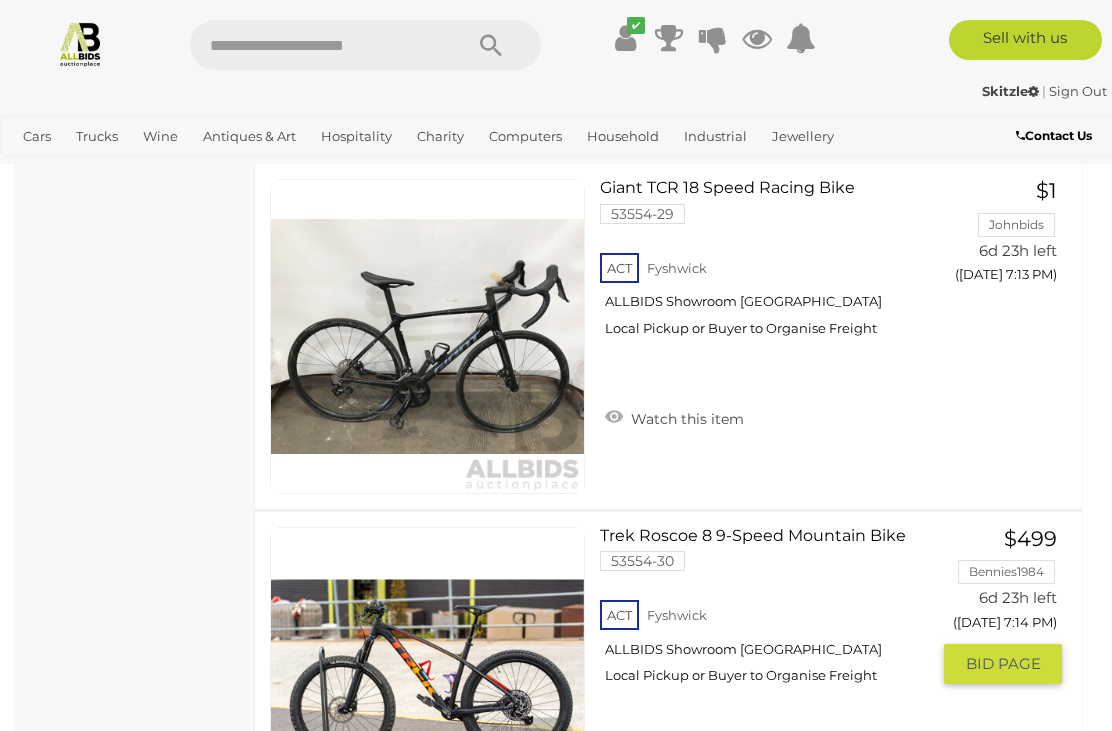 click on "Trek Roscoe 8 9-Speed Mountain Bike
53554-30
ACT
Fyshwick ALLBIDS Showroom Fyshwick" at bounding box center (772, 613) 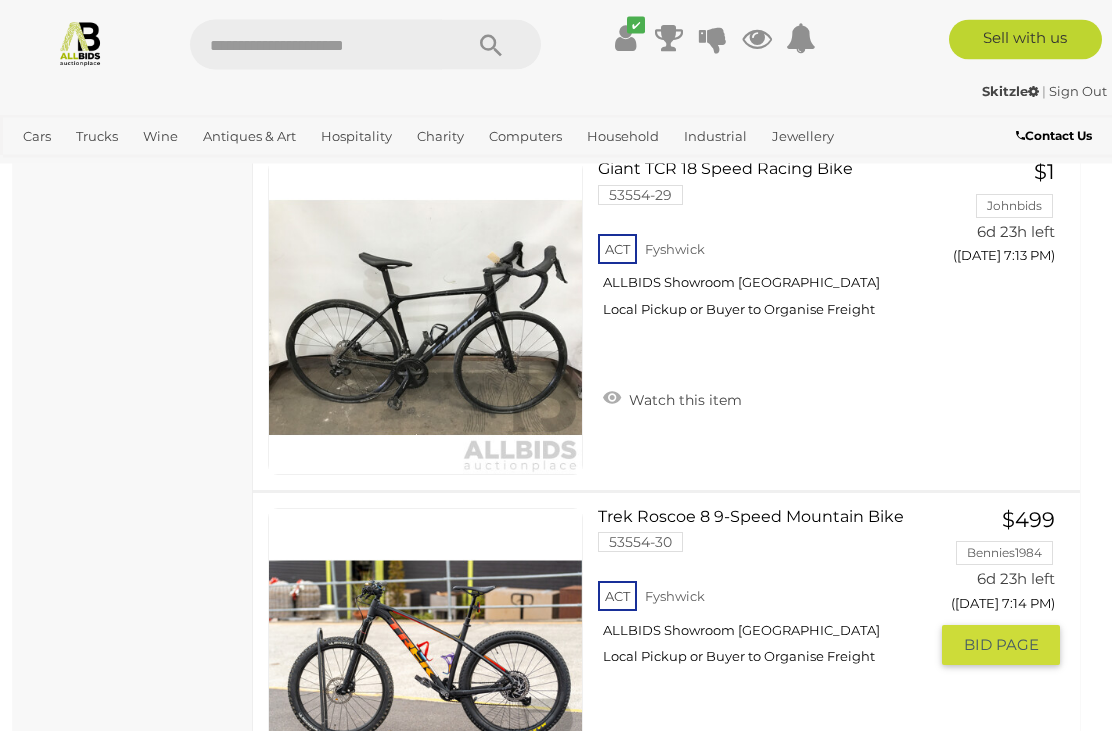 scroll, scrollTop: 10196, scrollLeft: 1, axis: both 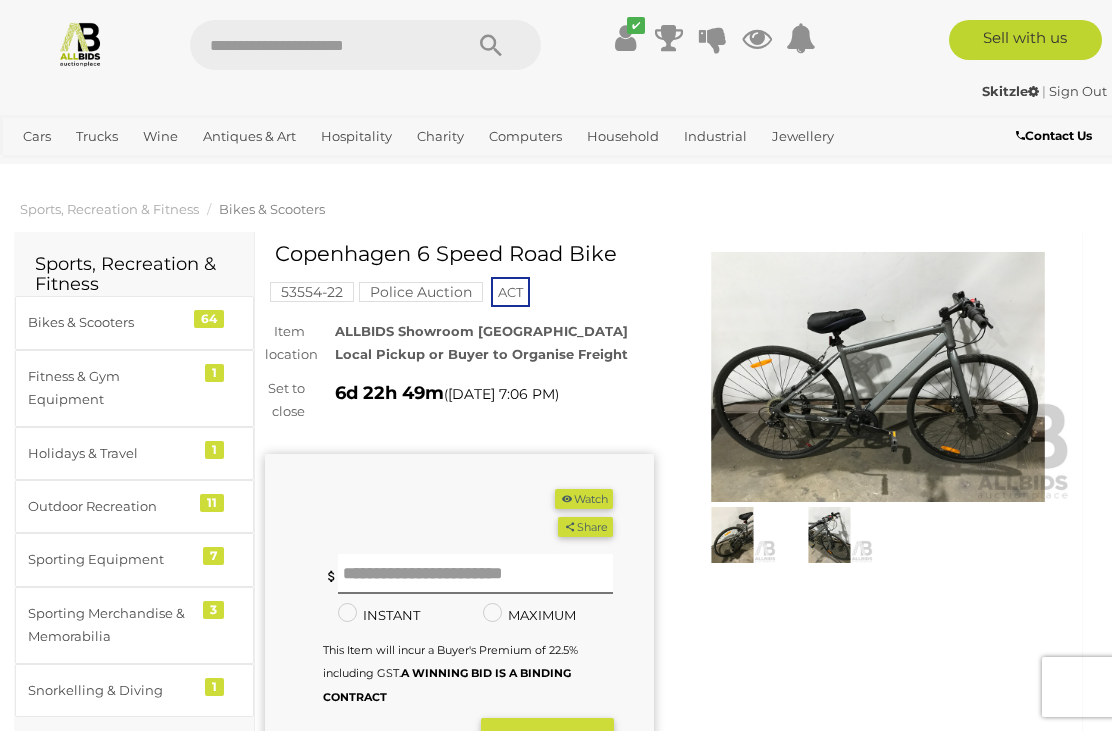 click at bounding box center [878, 377] 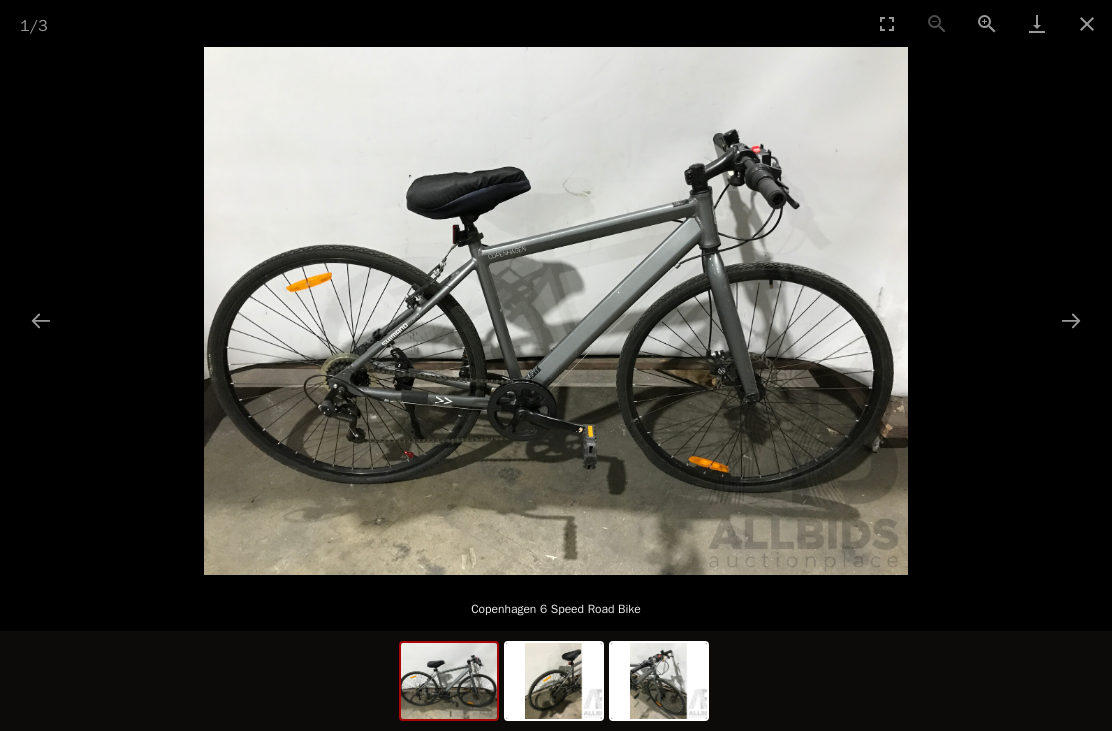 click at bounding box center (1071, 320) 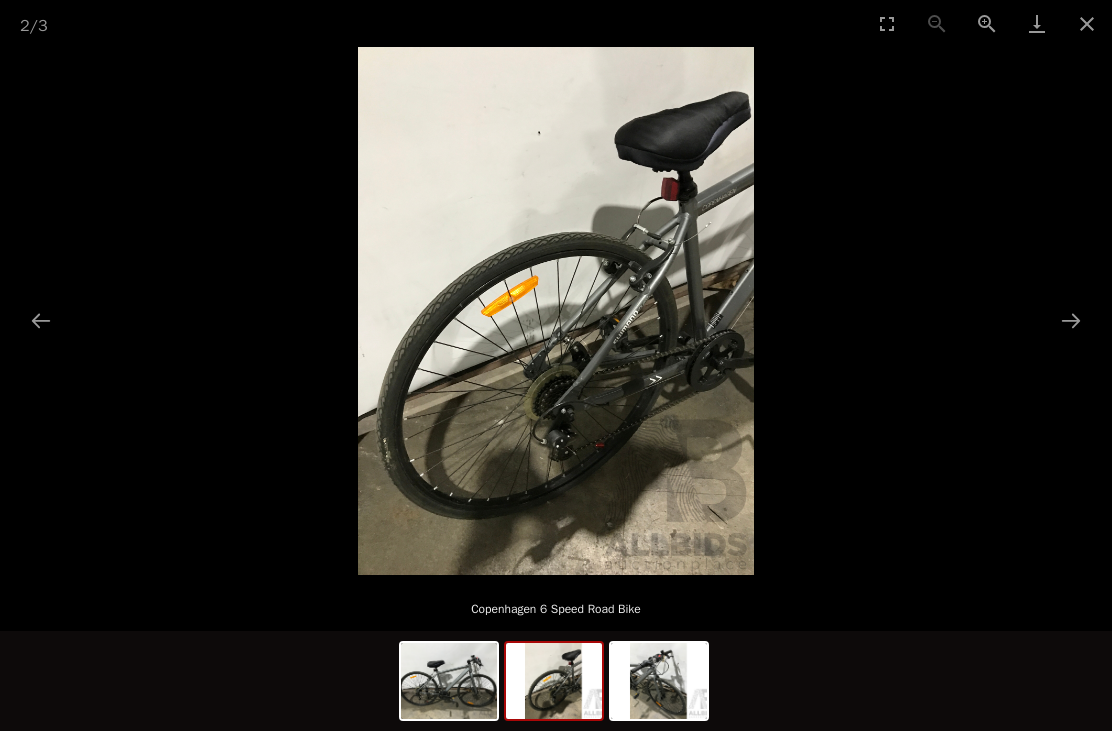 click at bounding box center [1071, 320] 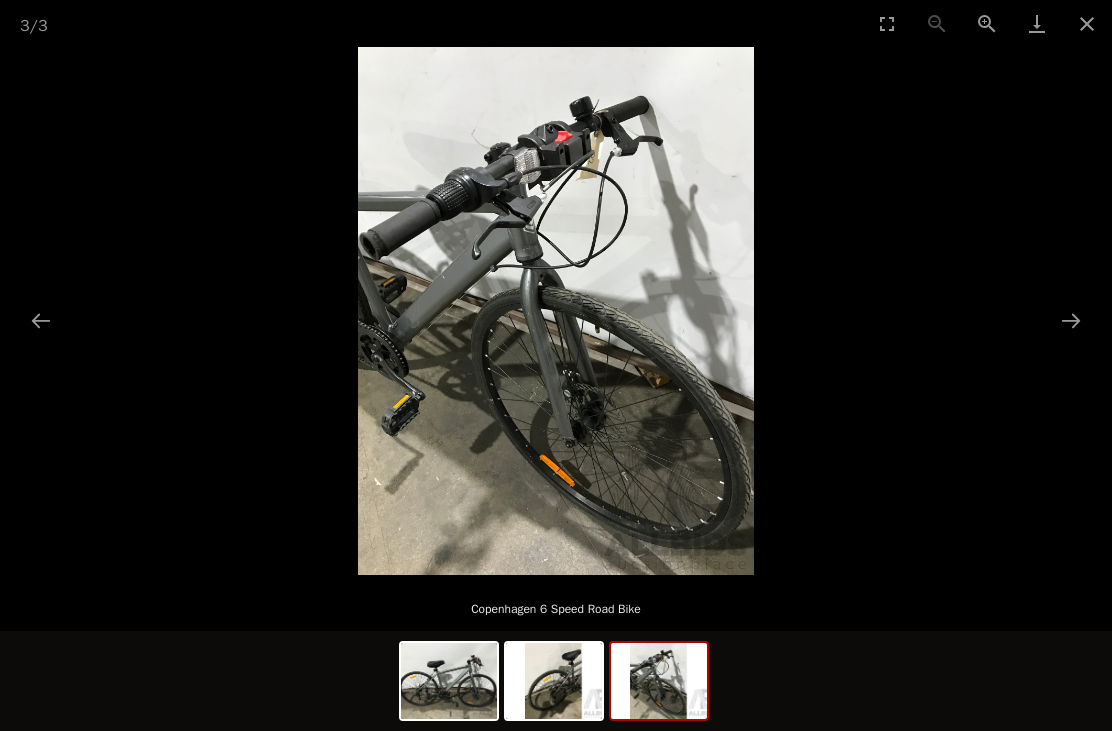 click at bounding box center (1071, 320) 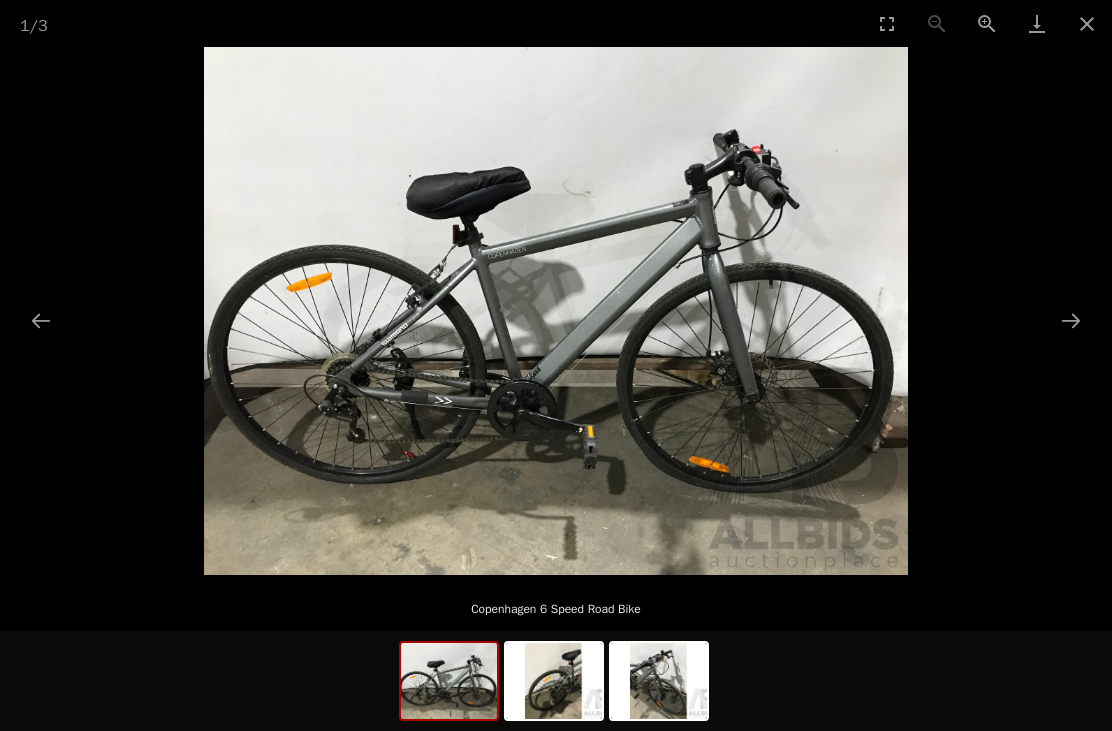 scroll, scrollTop: 1083, scrollLeft: 0, axis: vertical 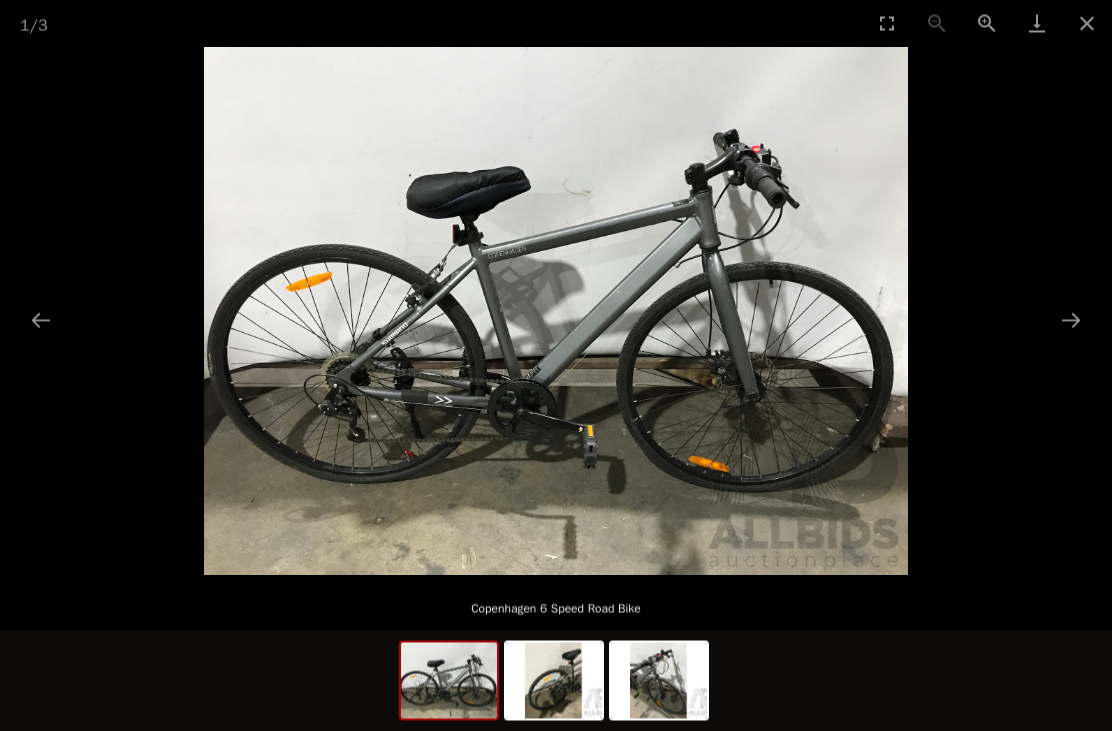 click at bounding box center (1087, 23) 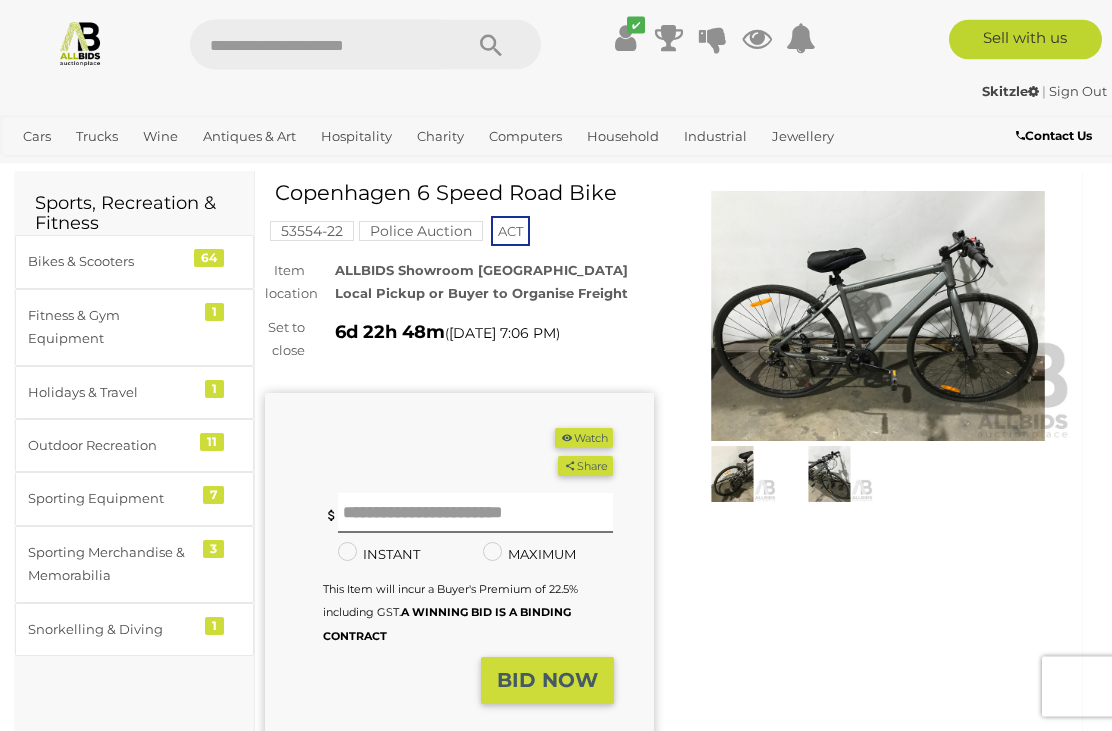 scroll, scrollTop: 0, scrollLeft: 0, axis: both 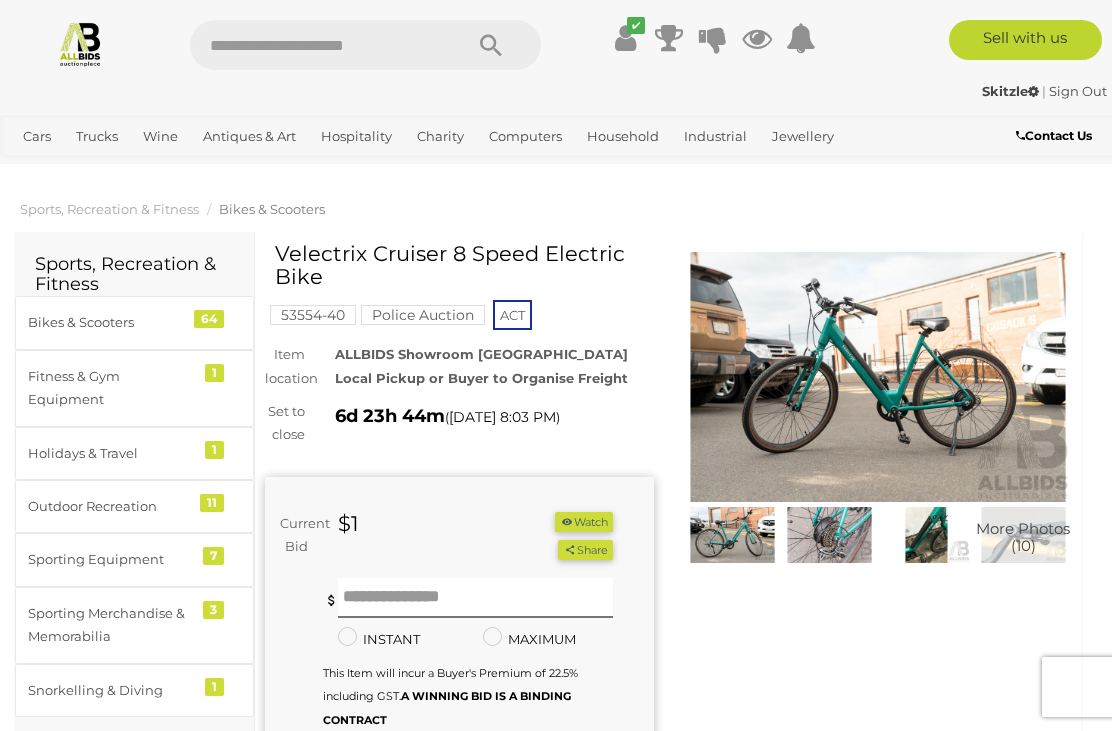 click at bounding box center [878, 377] 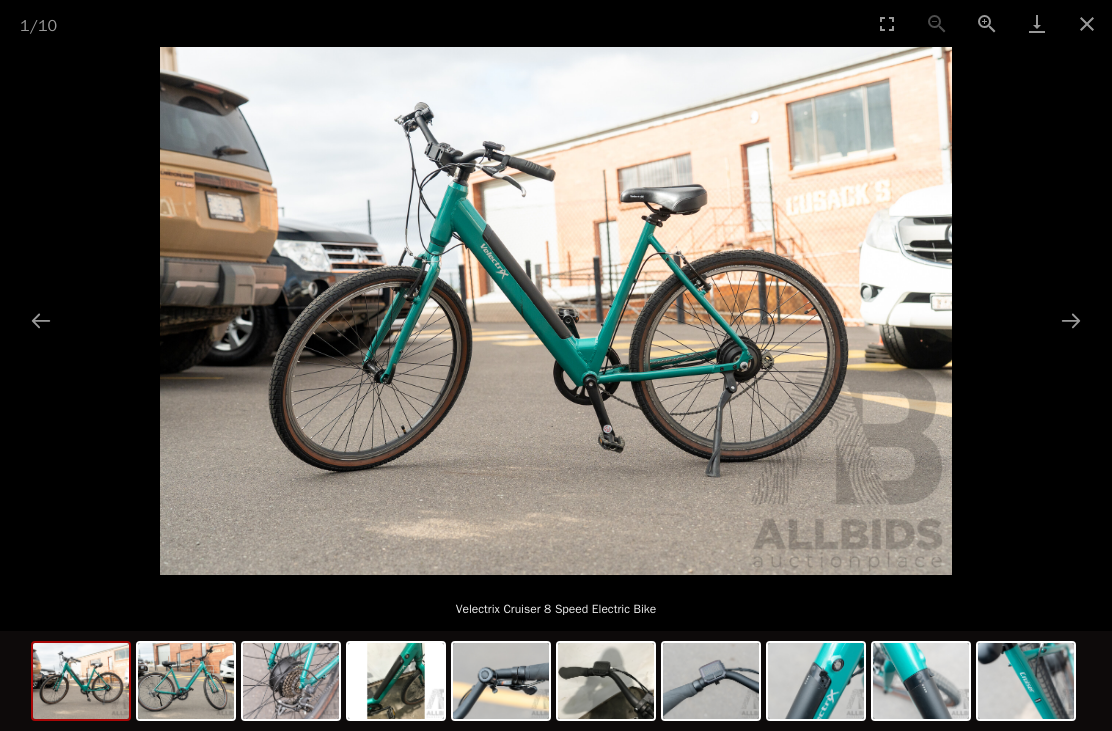 click at bounding box center [1071, 320] 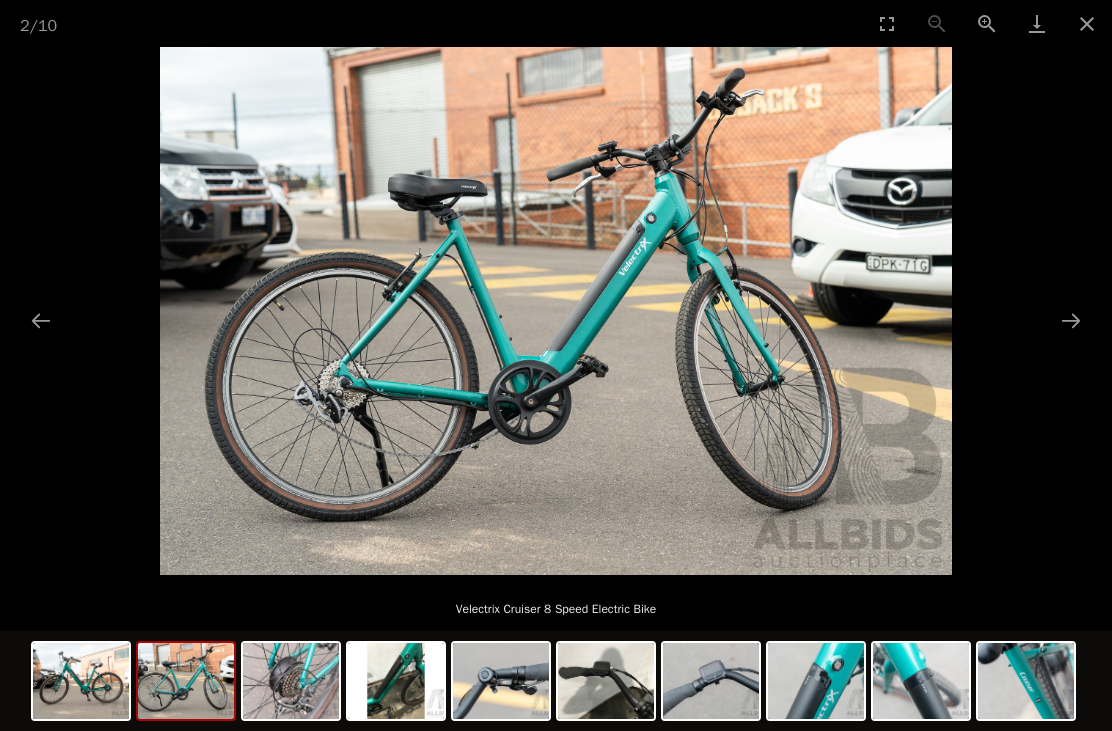 click at bounding box center (1071, 320) 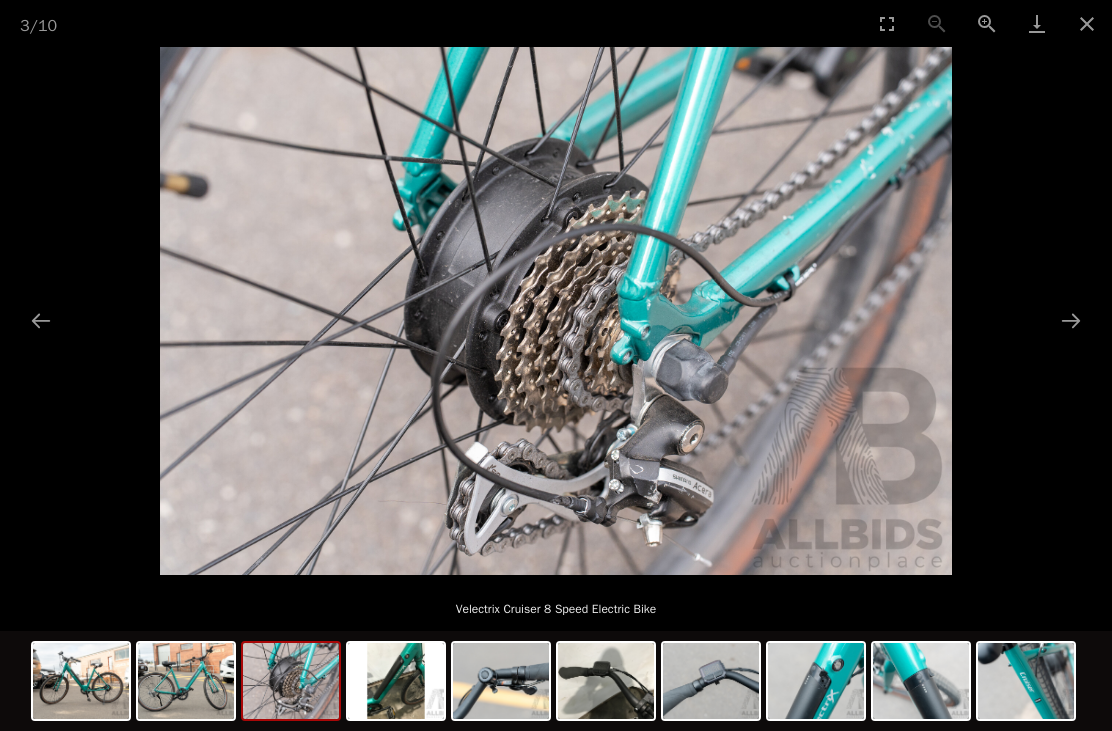 click at bounding box center (1071, 320) 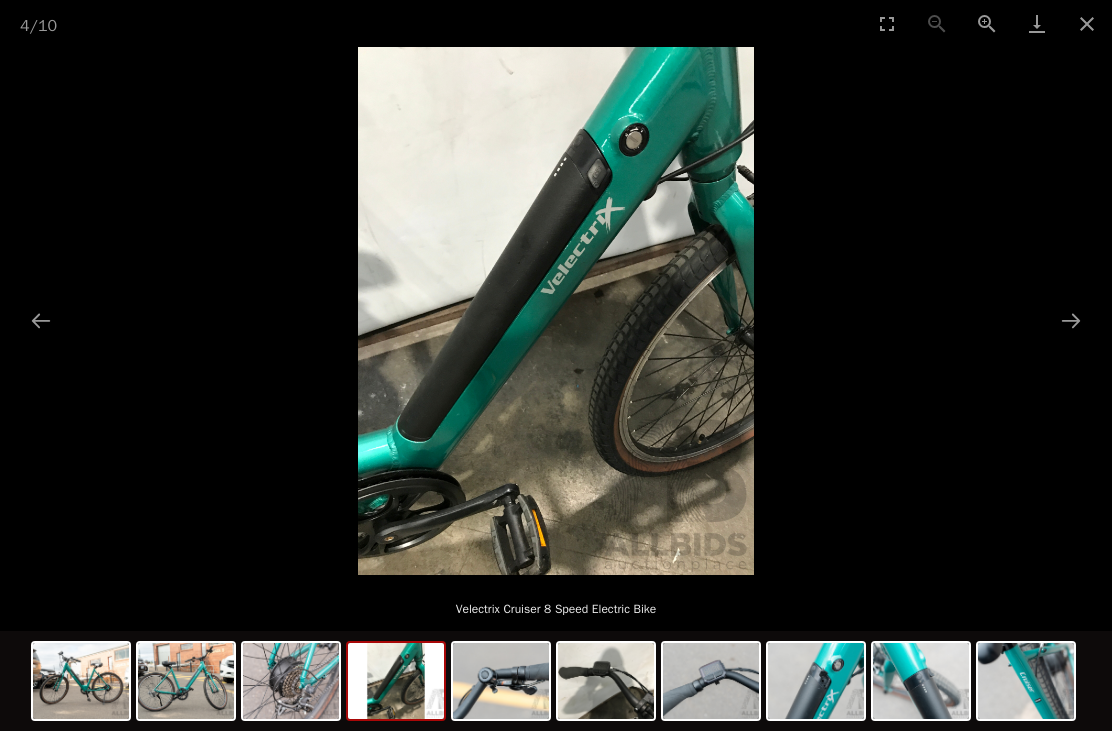 click at bounding box center (1071, 320) 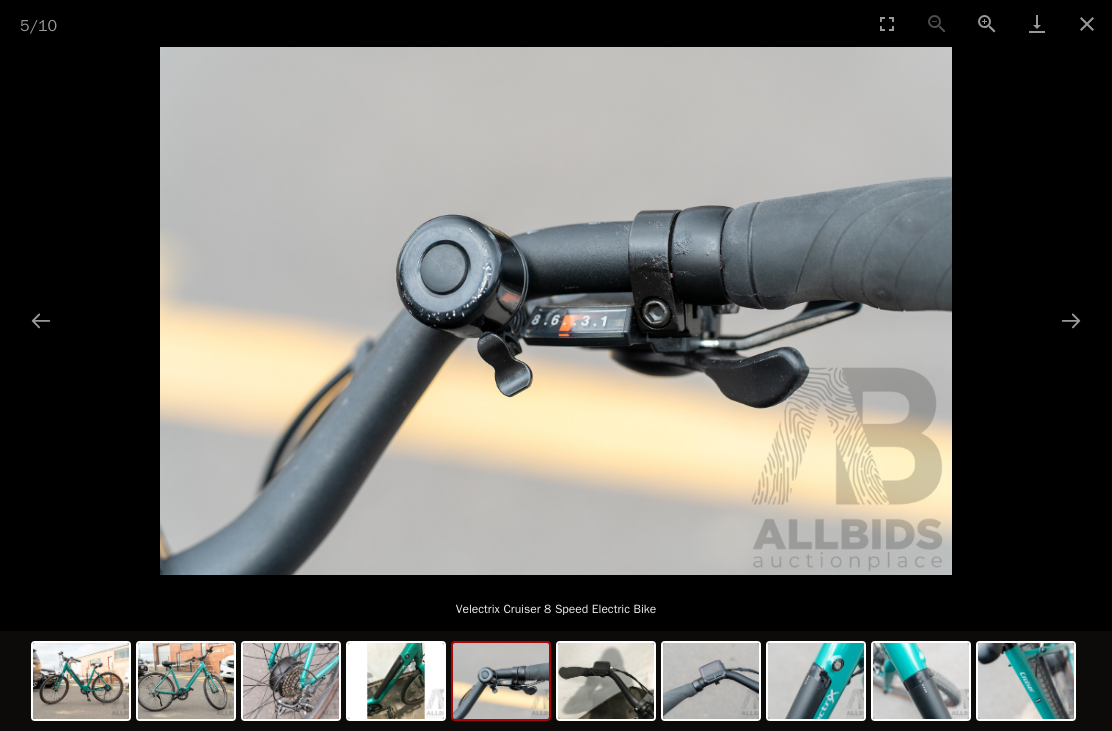 click at bounding box center (1071, 320) 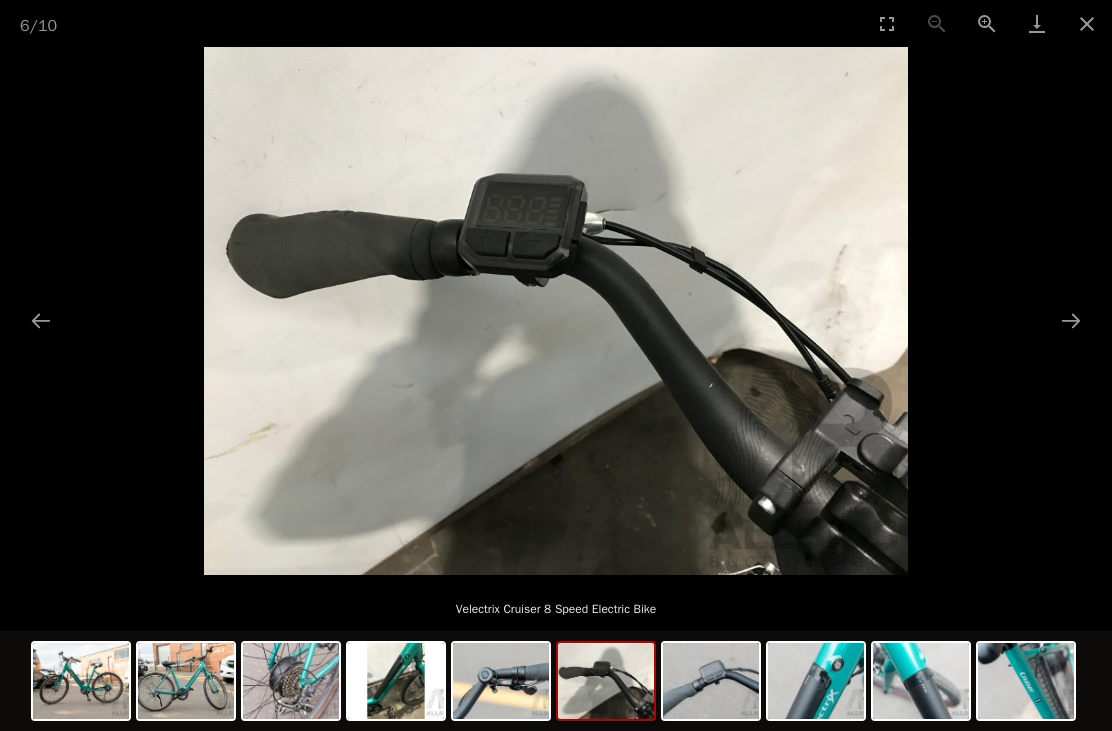 click at bounding box center [1071, 320] 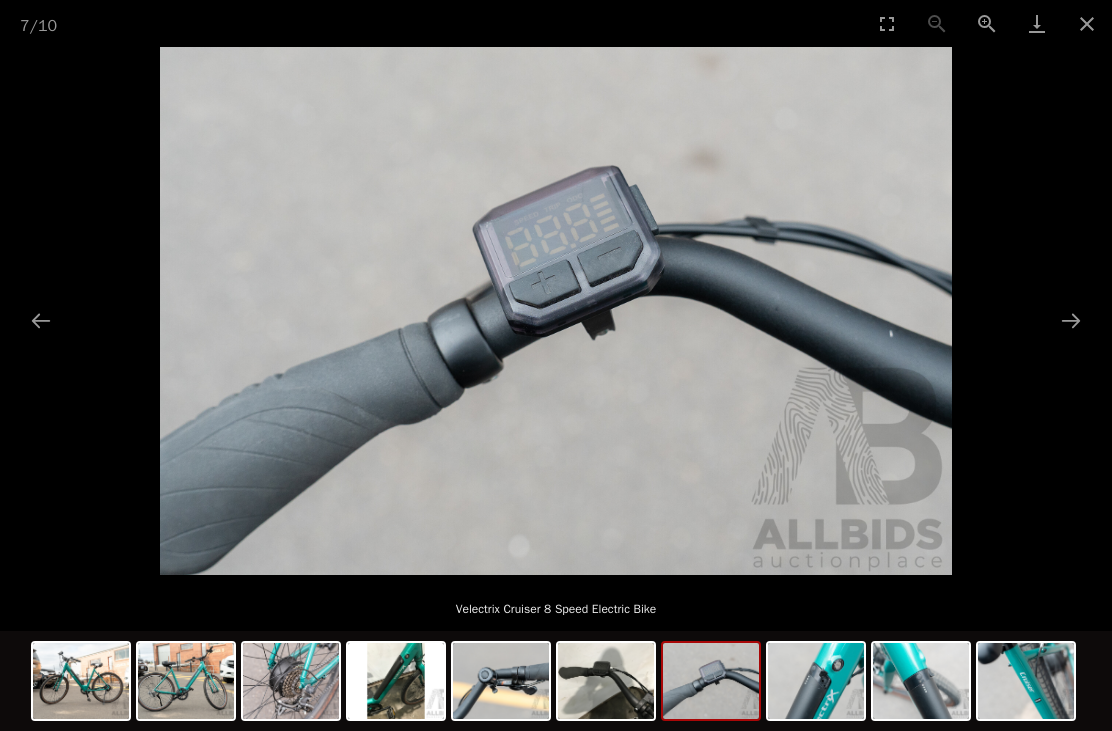 click at bounding box center (1071, 320) 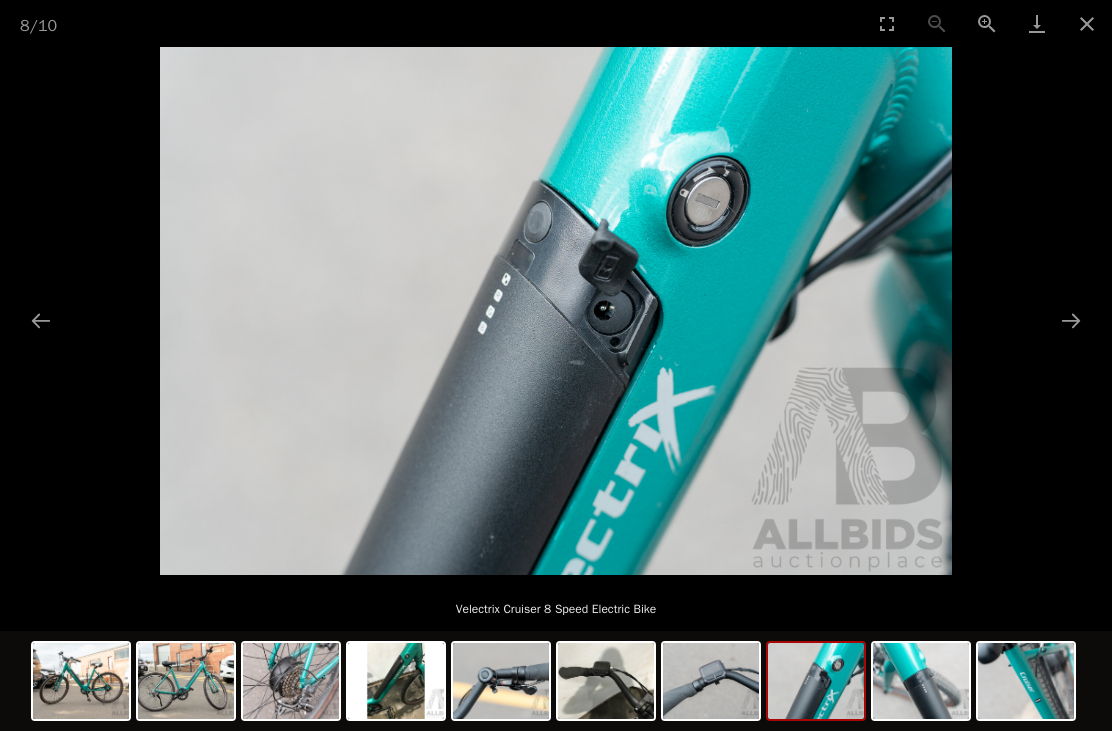 click at bounding box center (1071, 320) 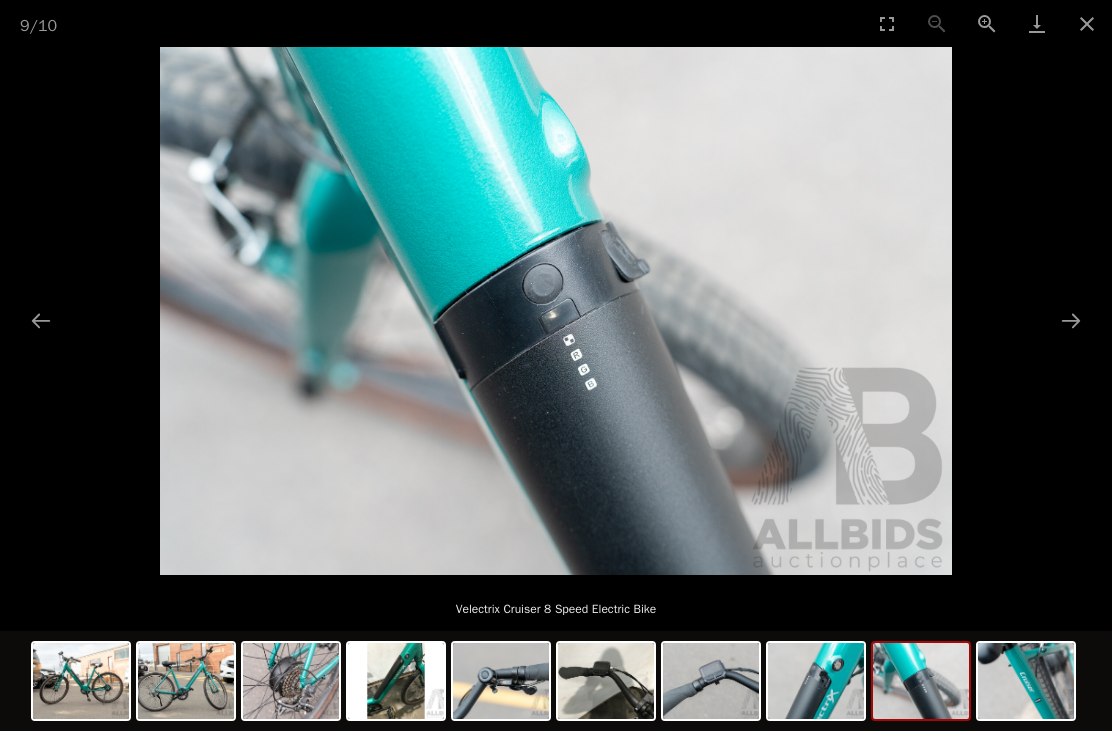 click at bounding box center (1071, 320) 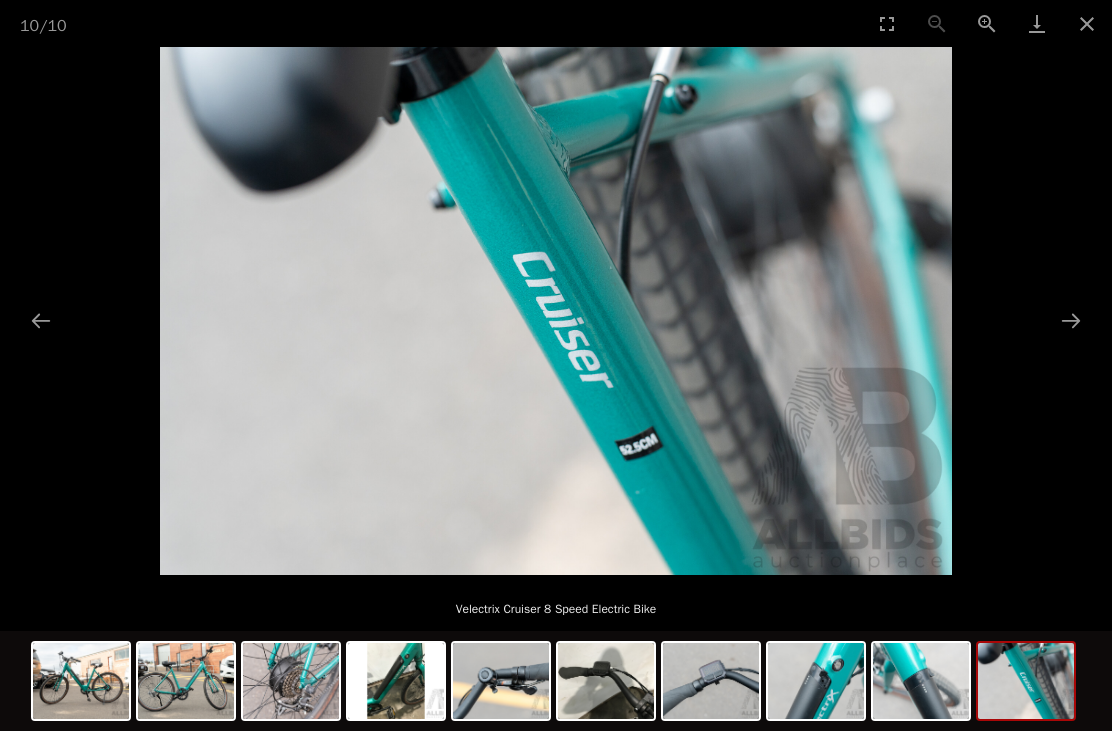 click at bounding box center (1071, 320) 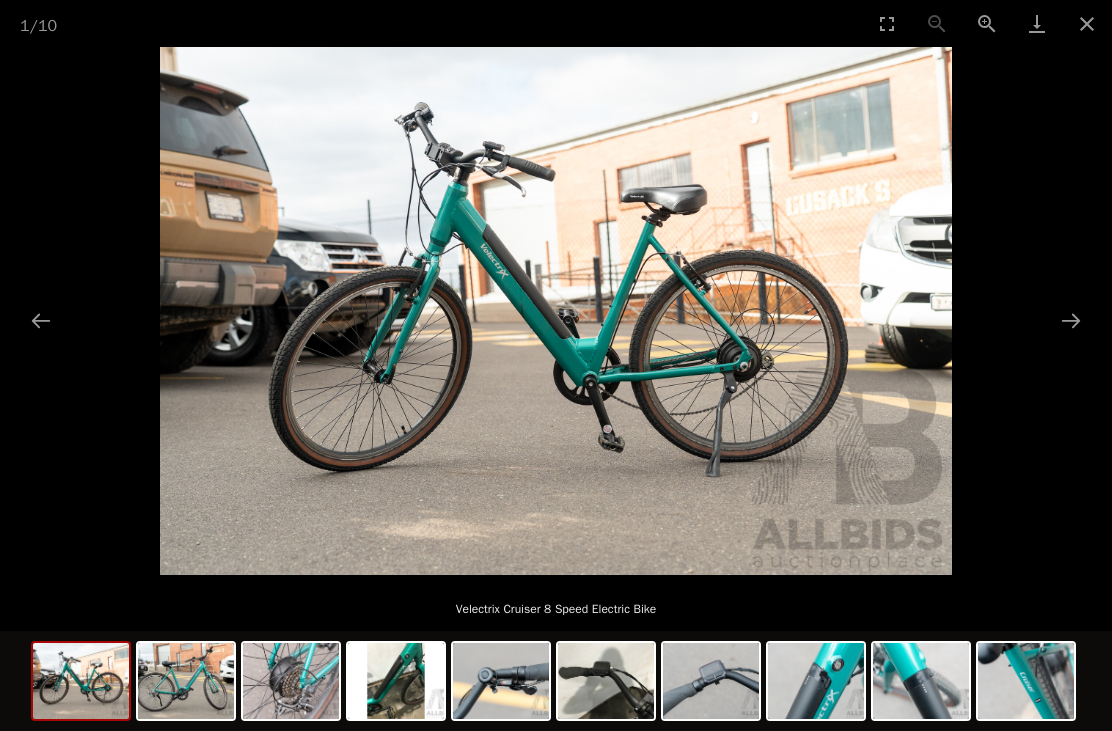 click at bounding box center (1071, 320) 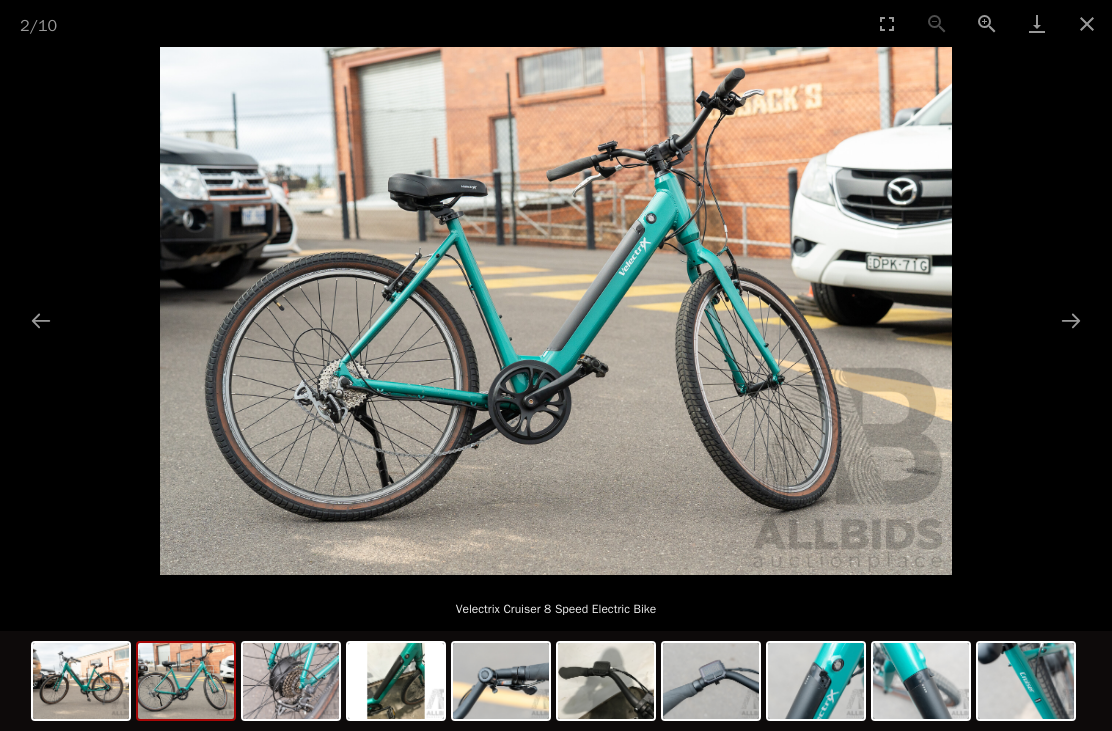 click at bounding box center [1071, 320] 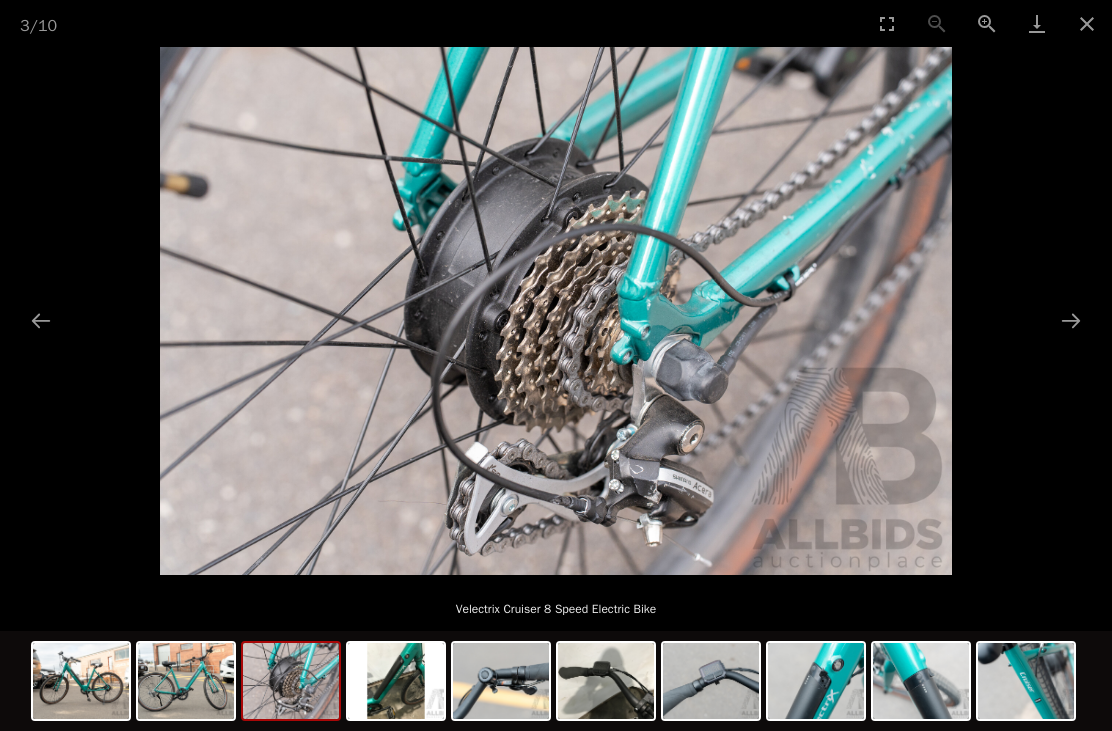 click at bounding box center [556, 311] 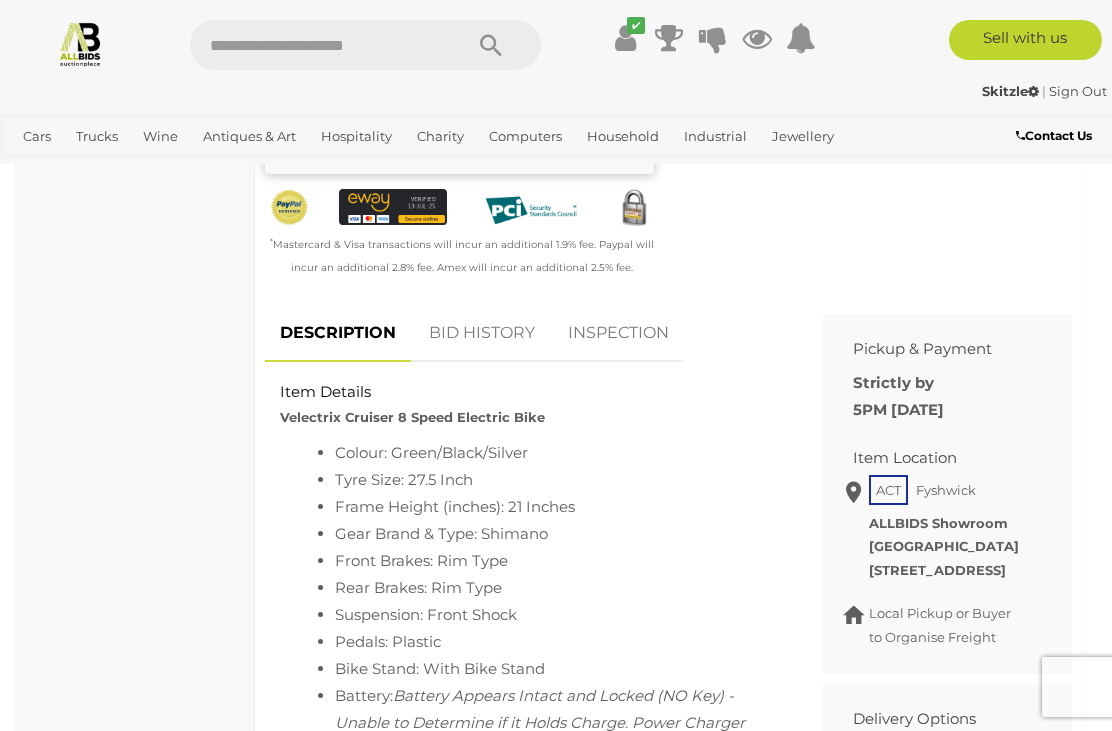 scroll, scrollTop: 647, scrollLeft: 0, axis: vertical 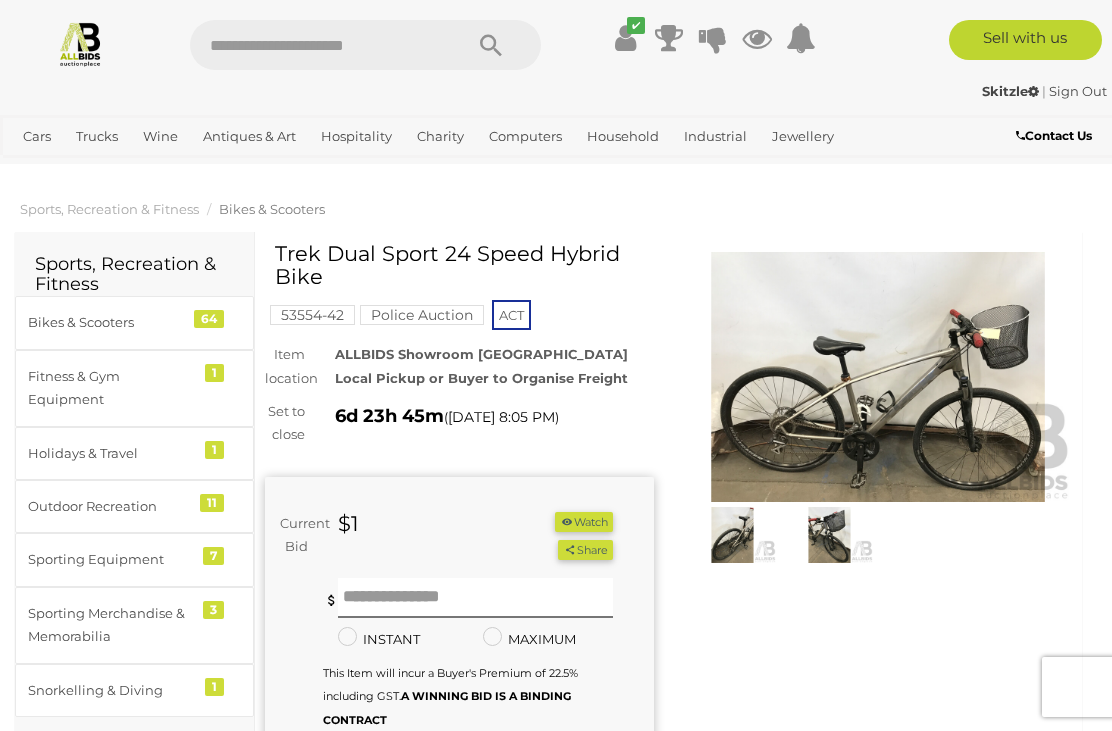 click at bounding box center [878, 377] 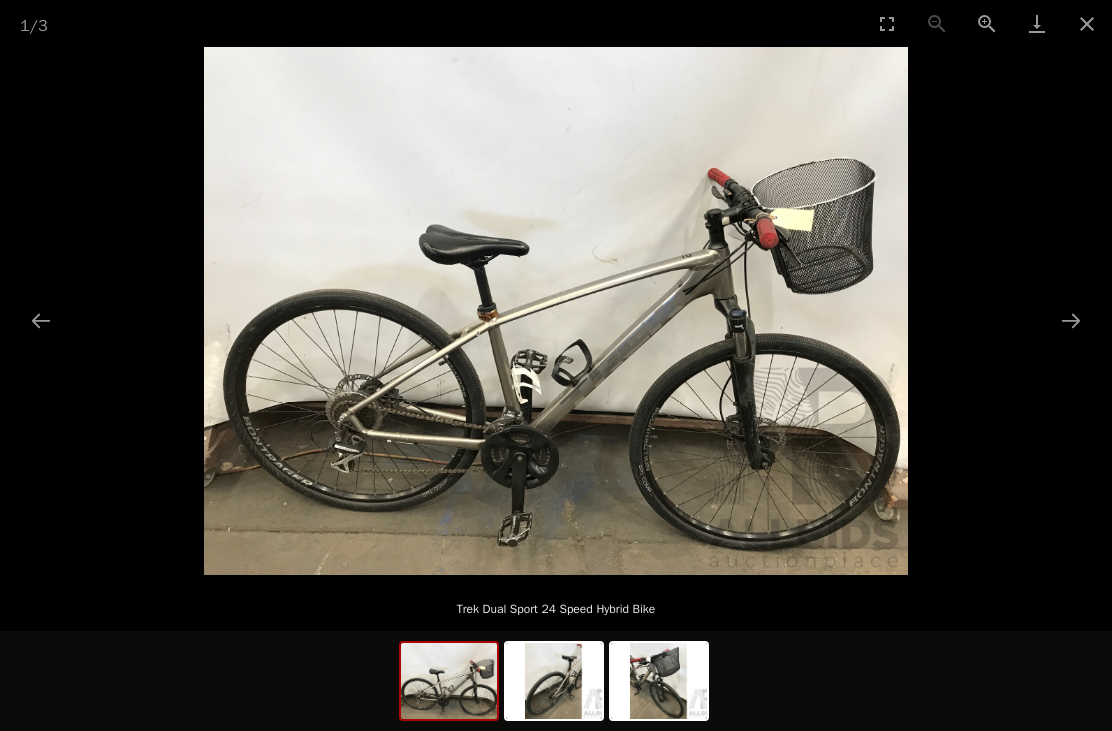 click at bounding box center (1071, 320) 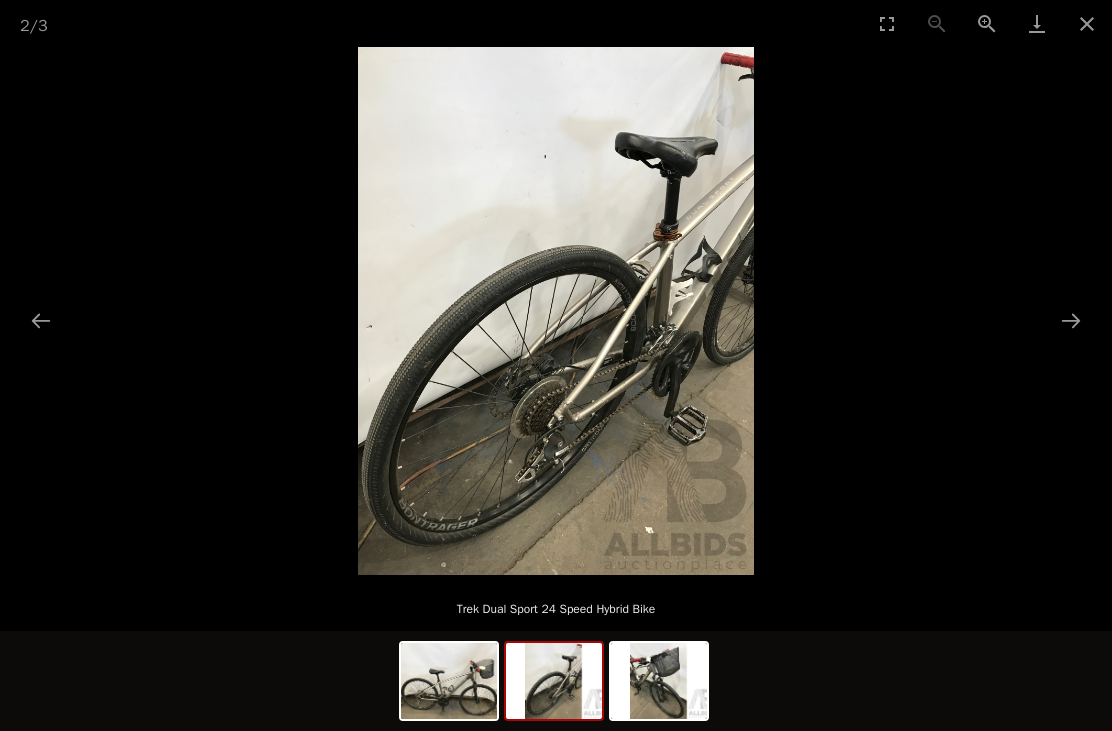 click at bounding box center [556, 311] 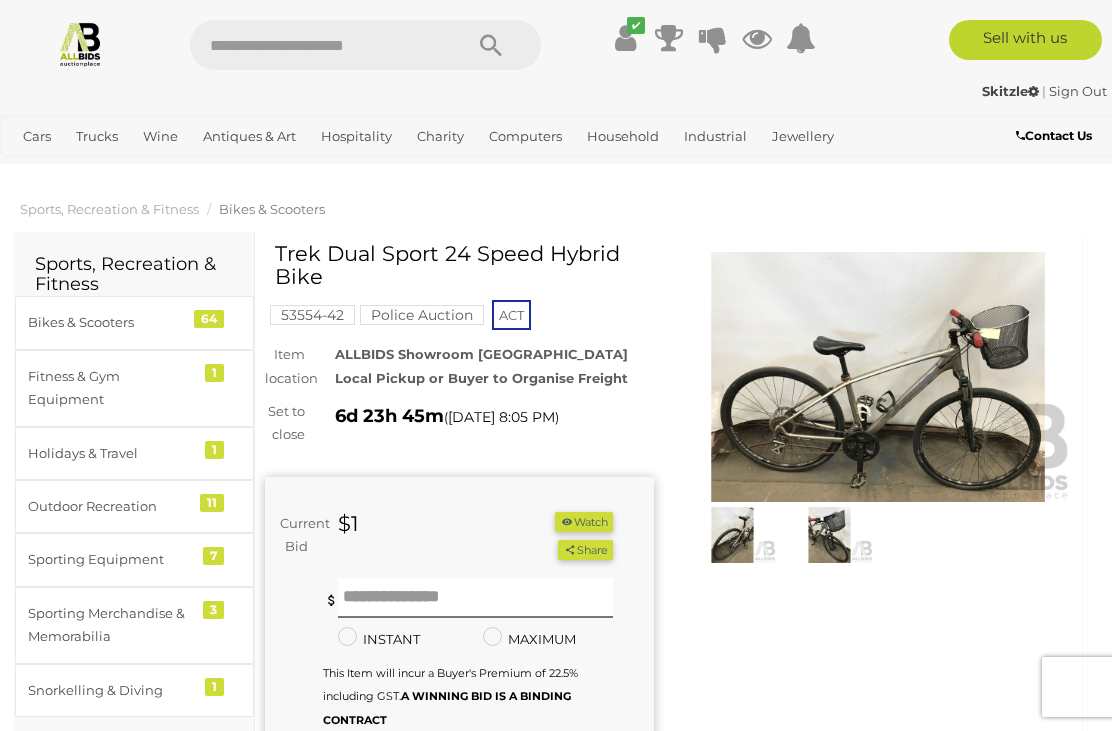 click at bounding box center [829, 535] 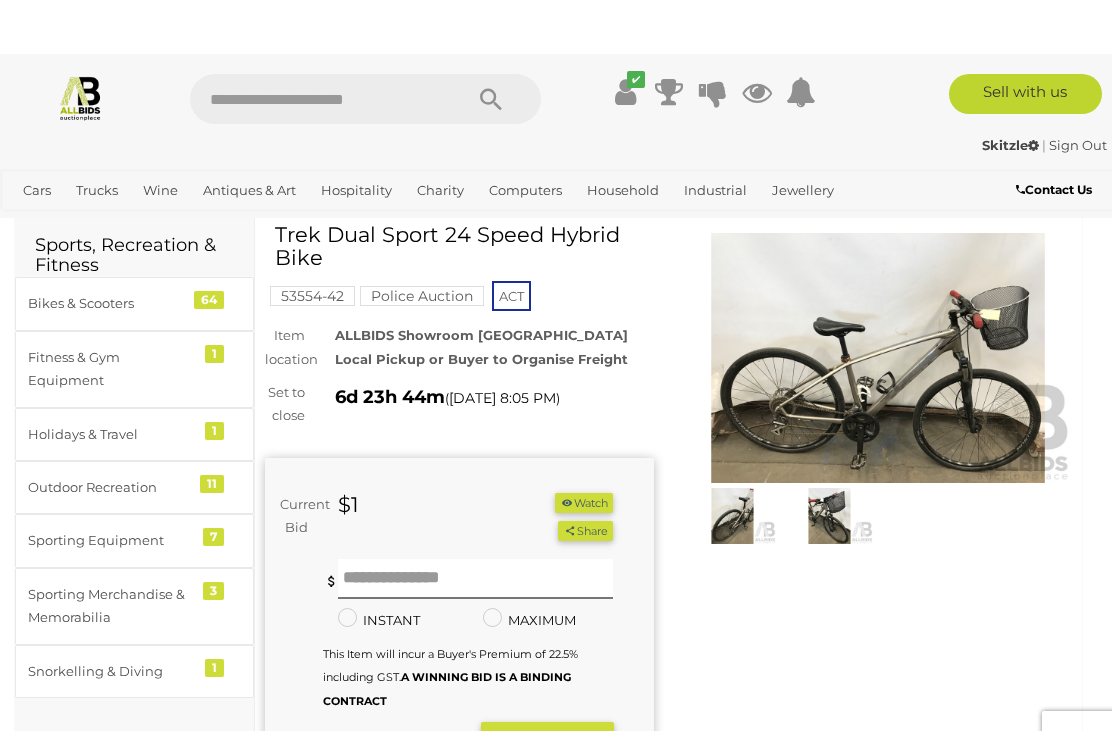 scroll, scrollTop: 0, scrollLeft: 0, axis: both 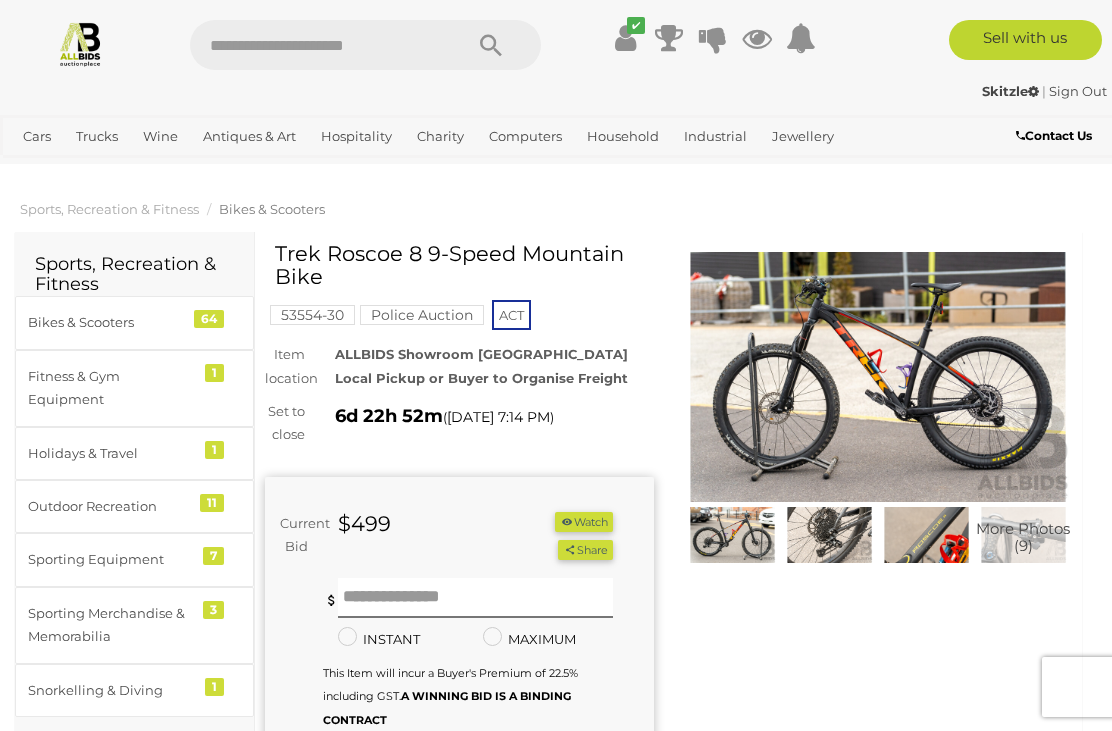 click at bounding box center (878, 377) 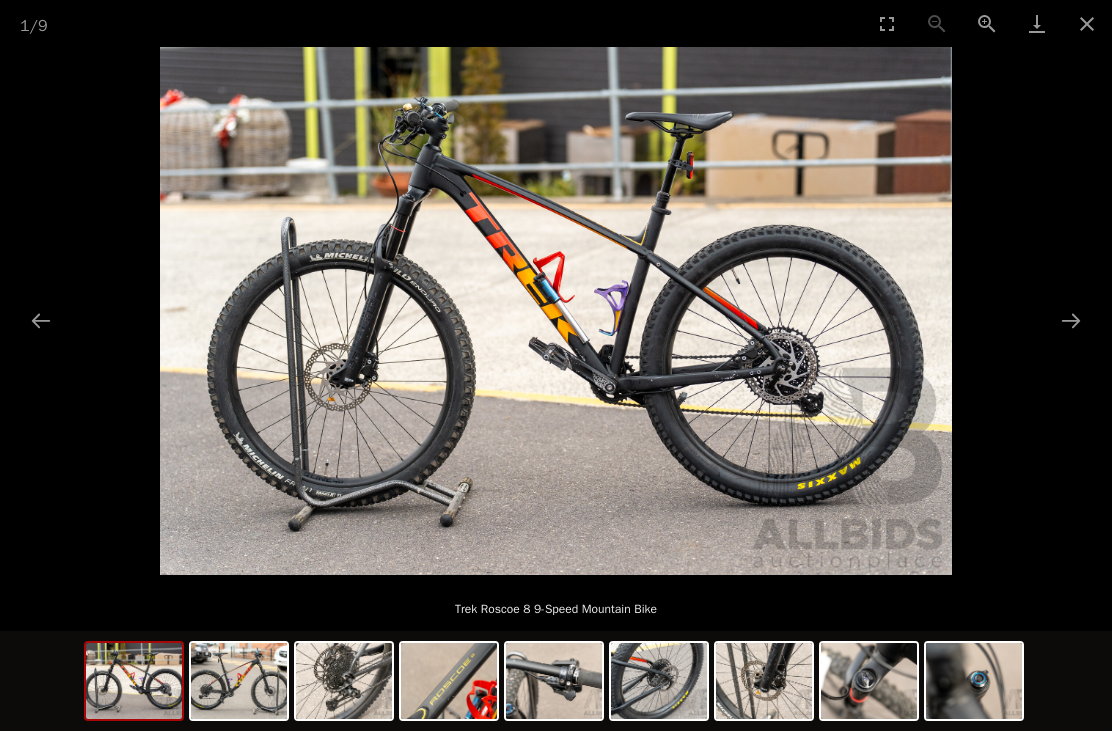 click at bounding box center [1071, 320] 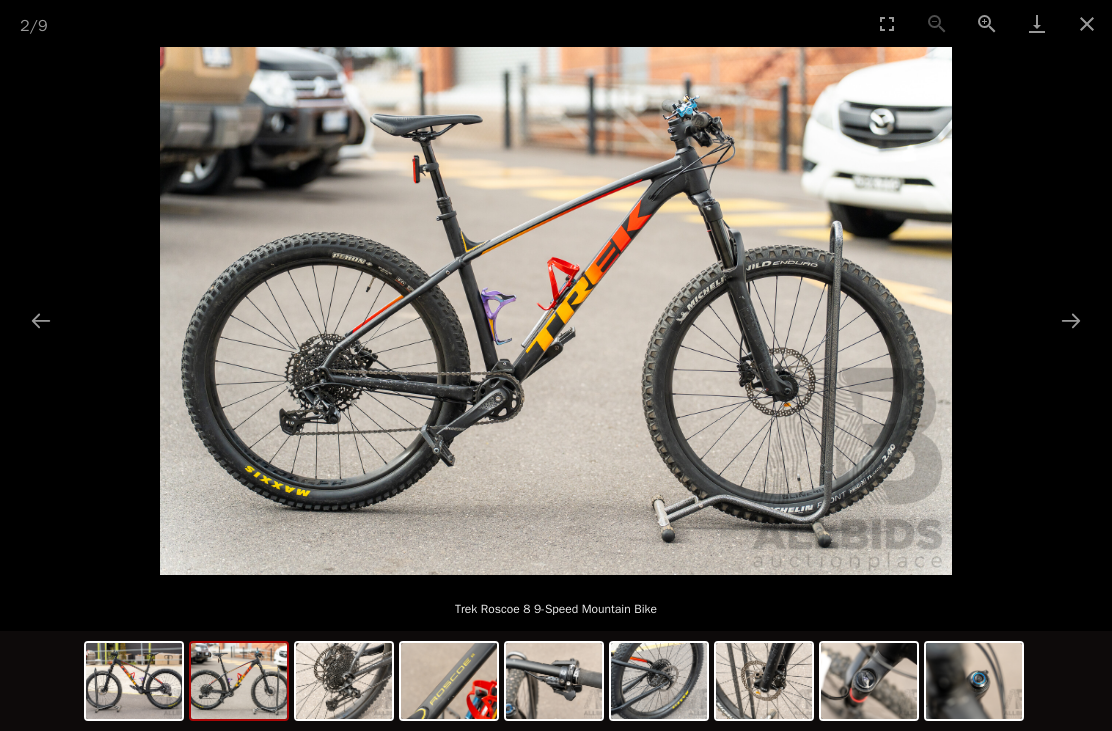 click at bounding box center (1071, 320) 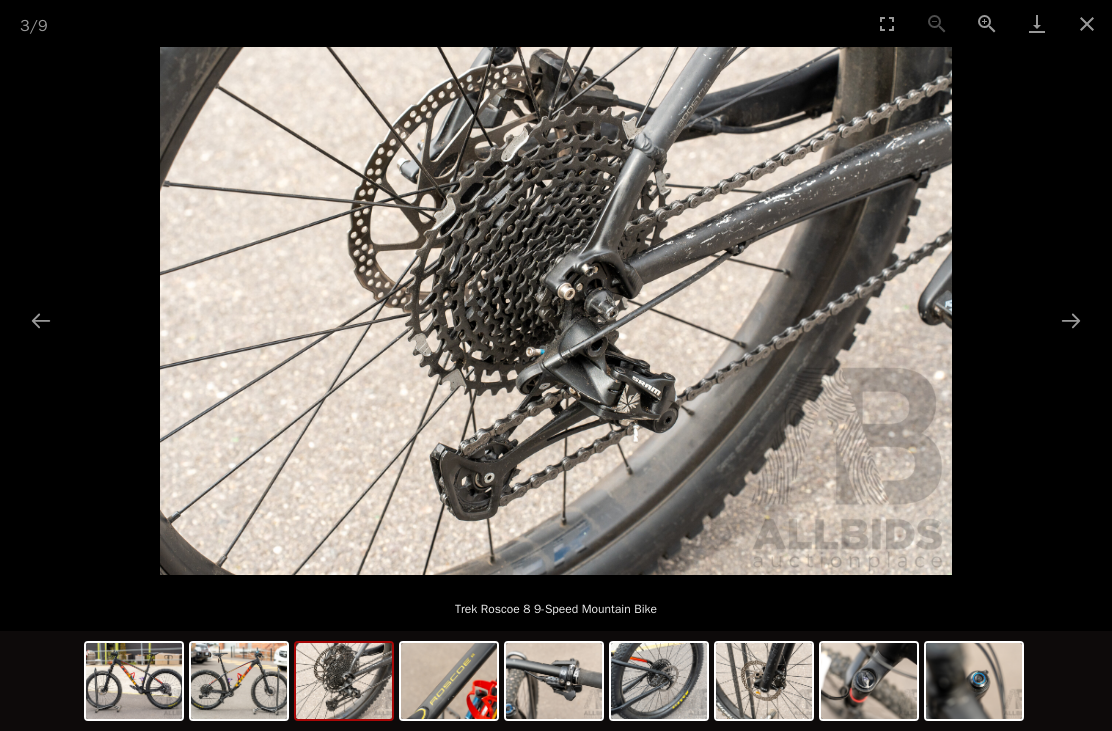click at bounding box center [1071, 320] 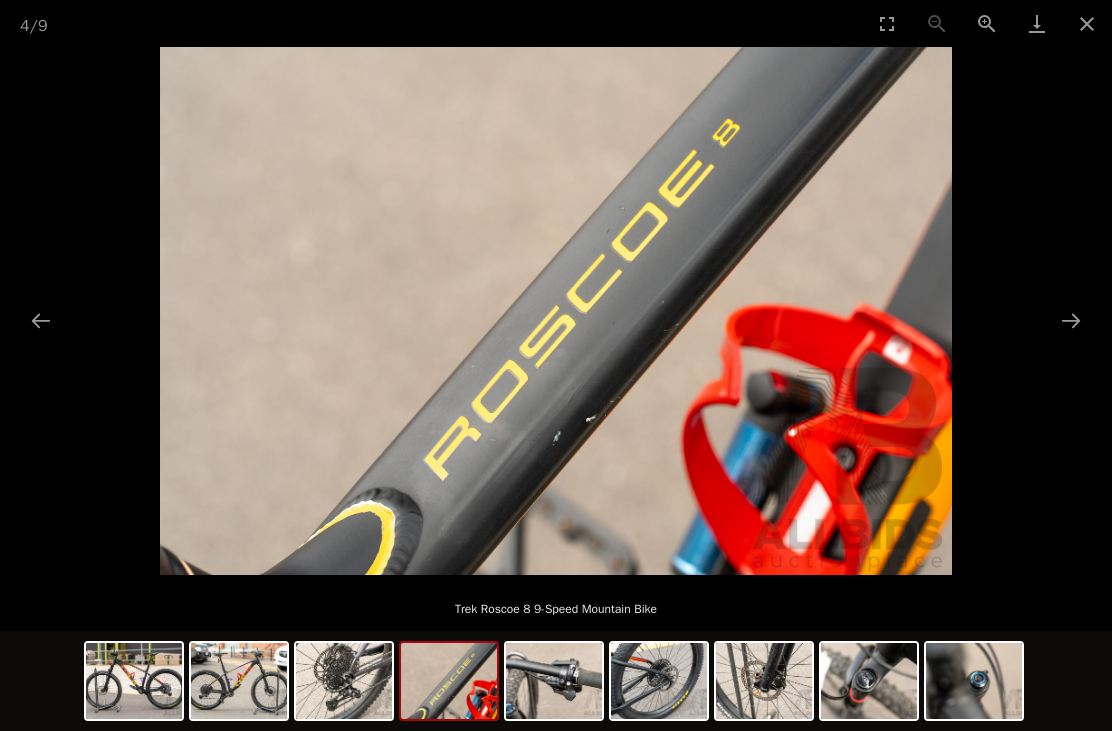 click at bounding box center (1071, 320) 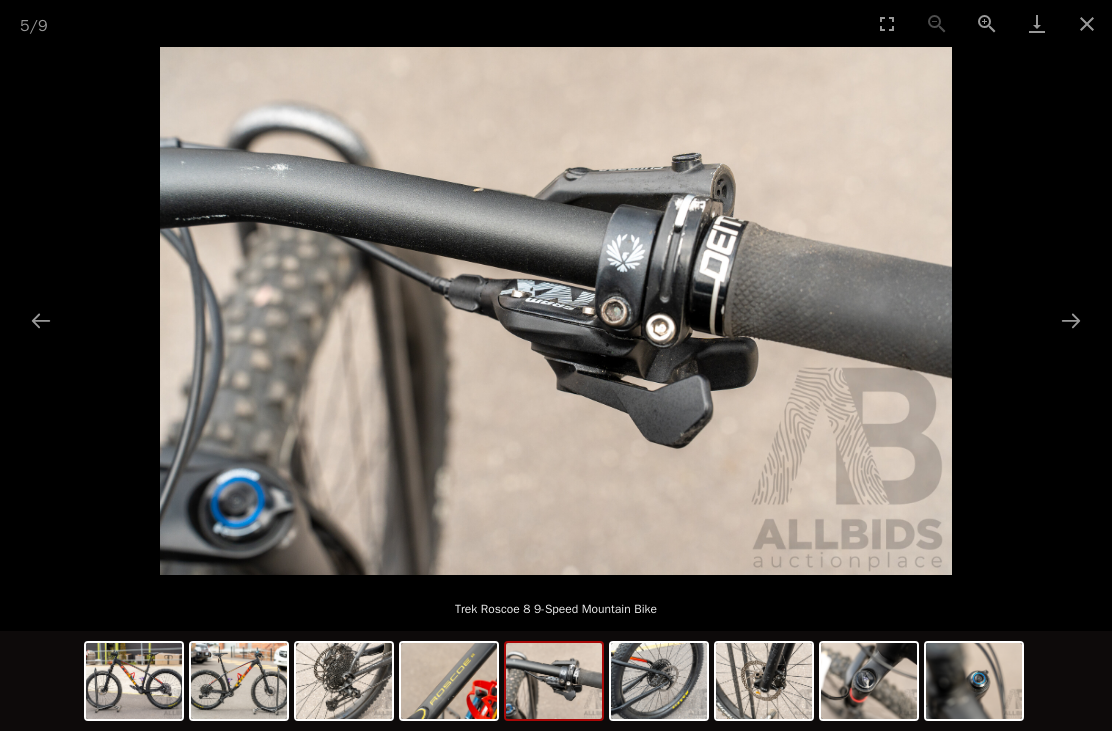 click at bounding box center (1071, 320) 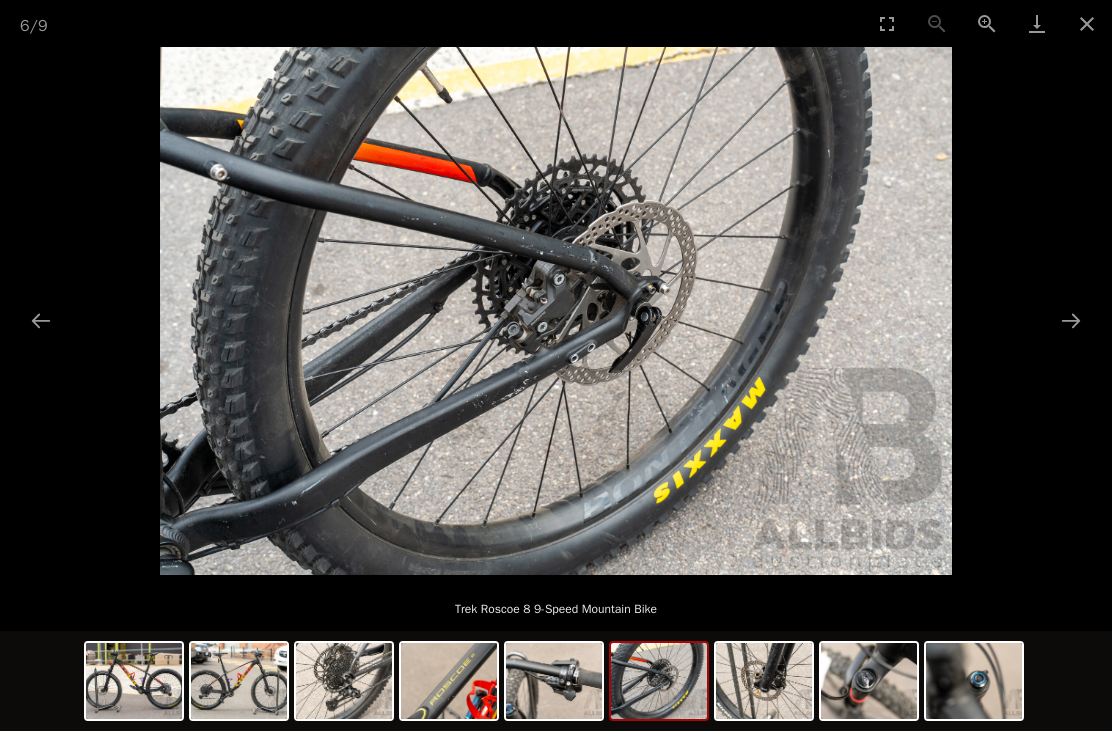 click at bounding box center (1071, 320) 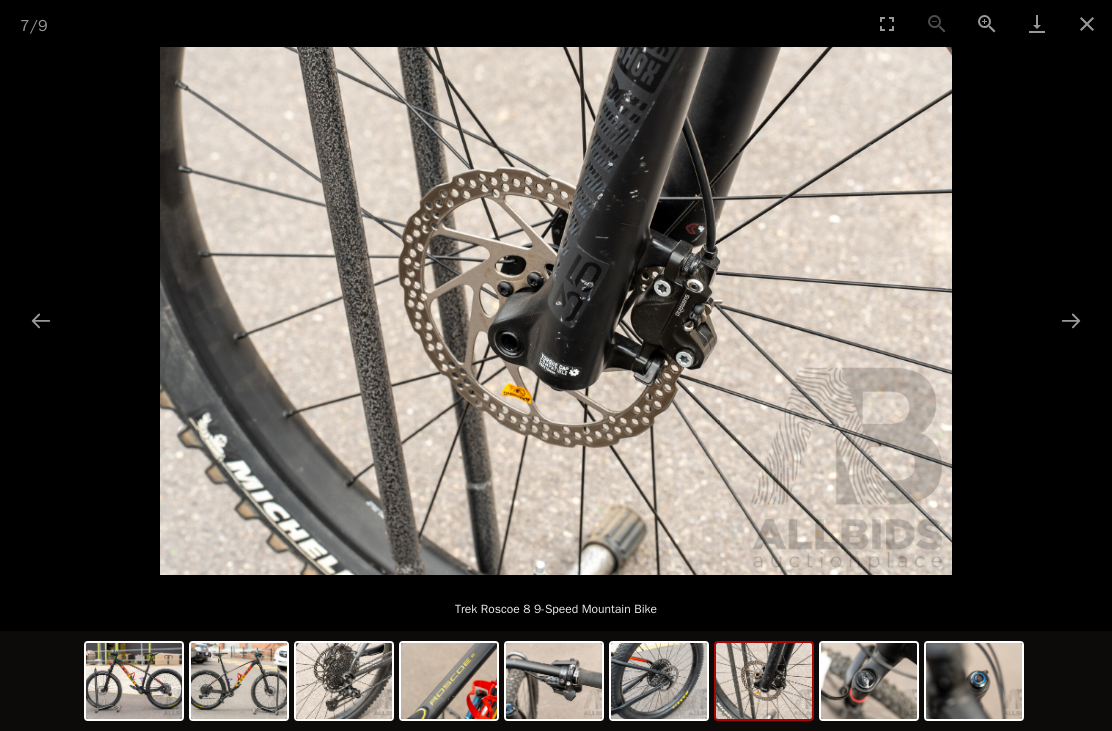 click at bounding box center [1071, 320] 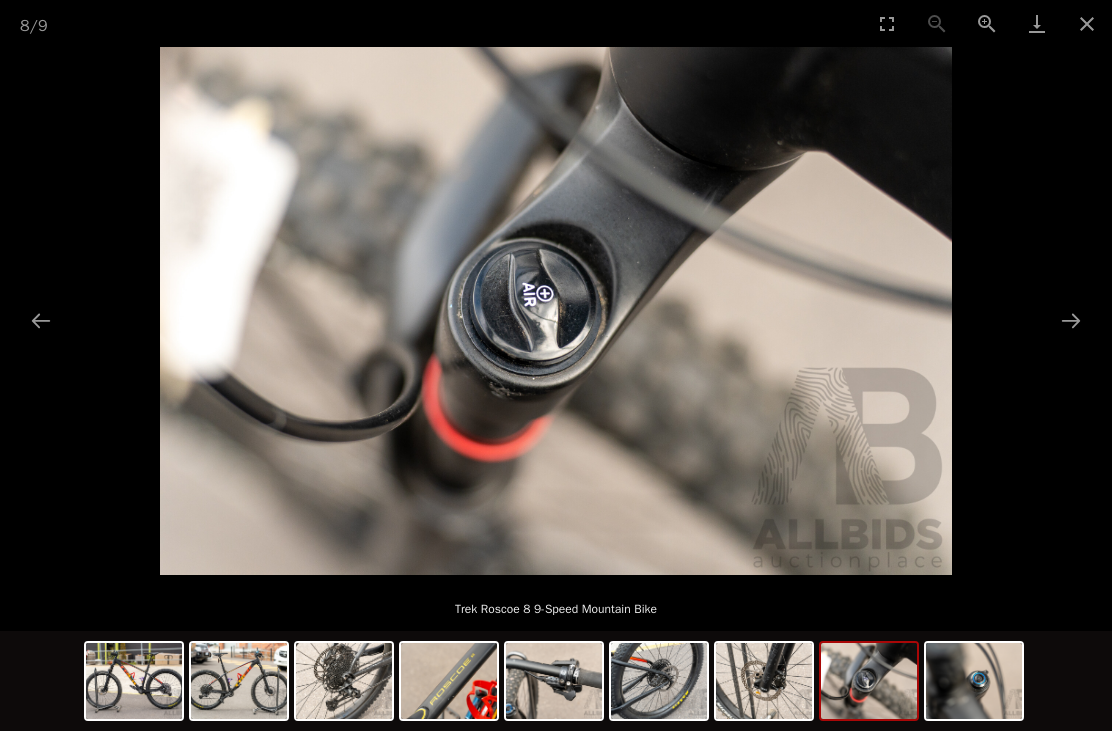 click at bounding box center [1071, 320] 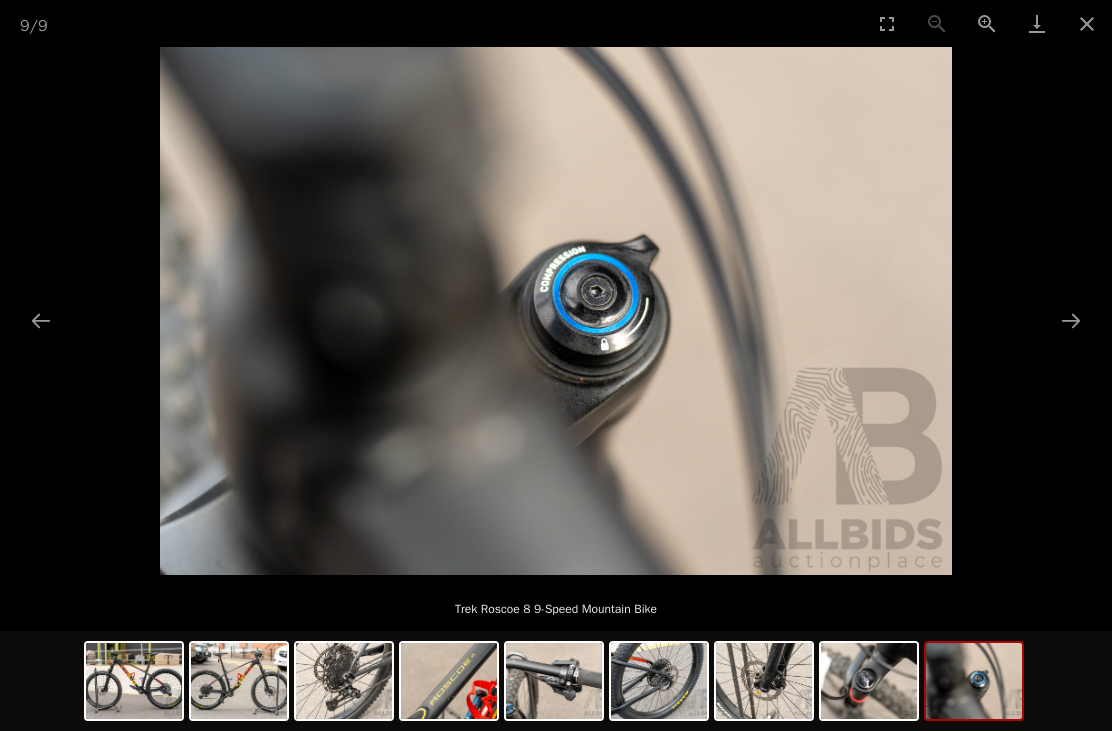click at bounding box center (1071, 320) 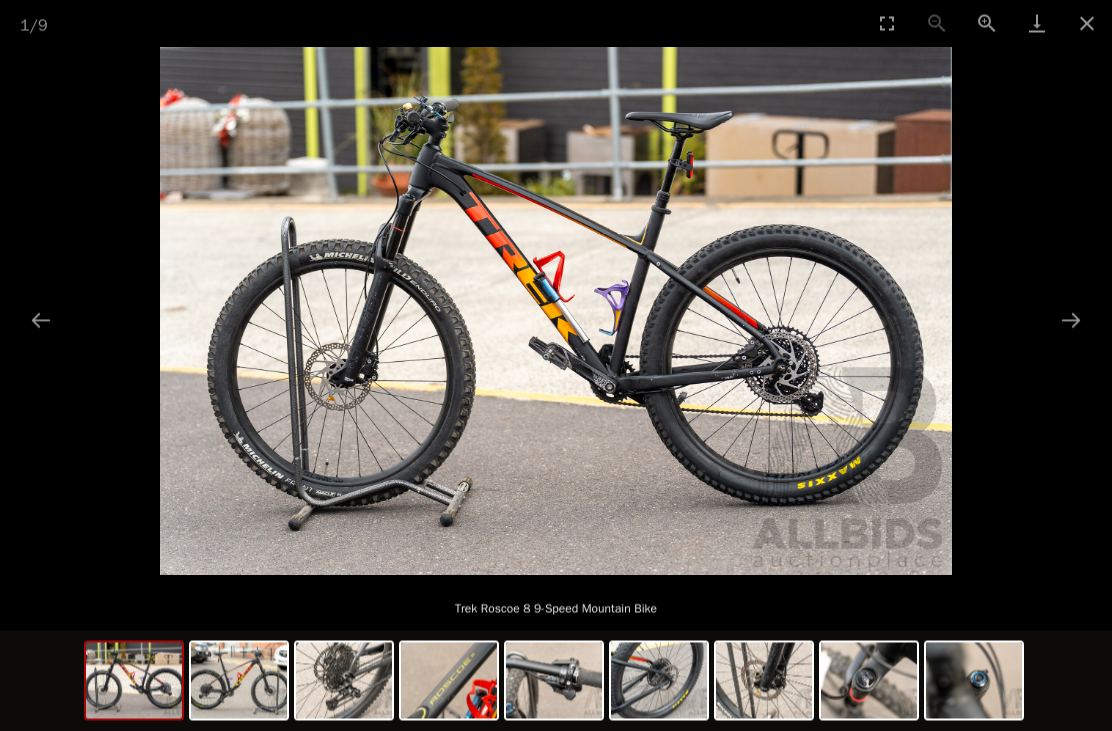 scroll, scrollTop: 1643, scrollLeft: 0, axis: vertical 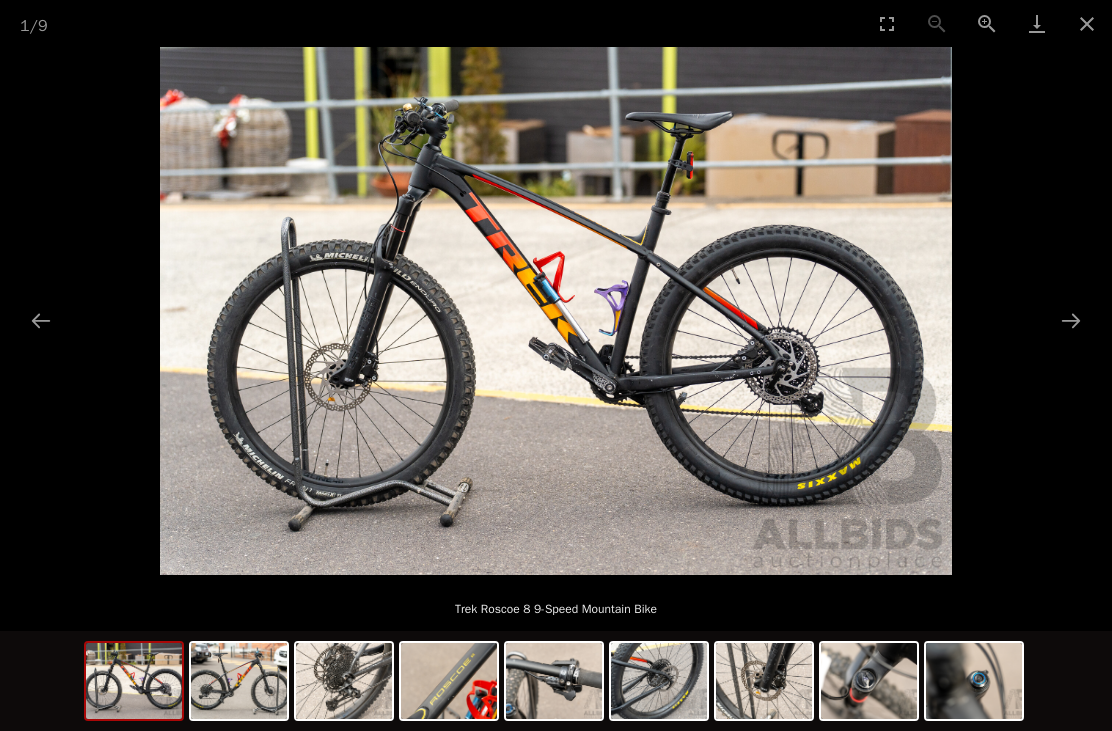 click at bounding box center [1087, 23] 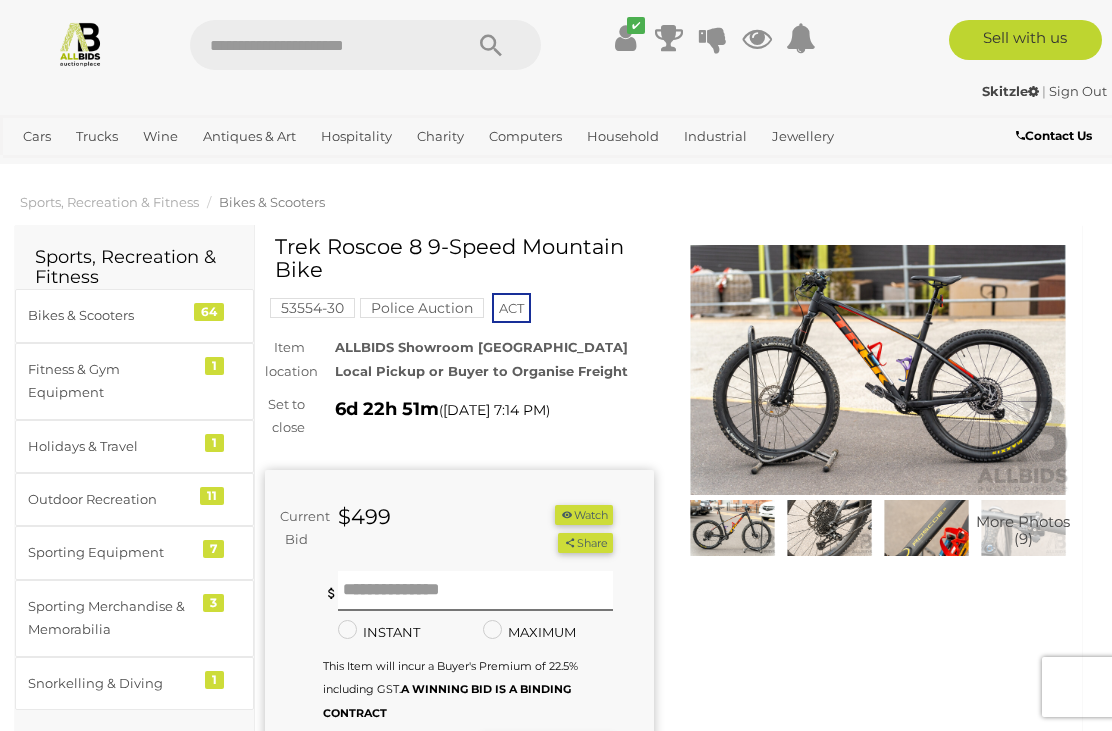 scroll, scrollTop: 0, scrollLeft: 0, axis: both 